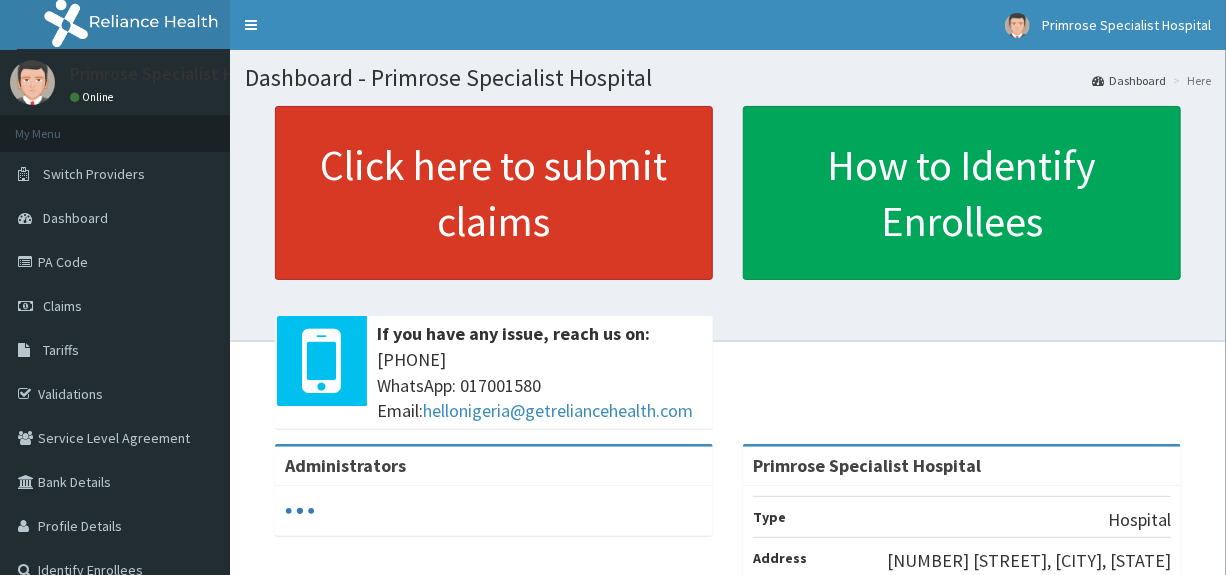 scroll, scrollTop: 0, scrollLeft: 0, axis: both 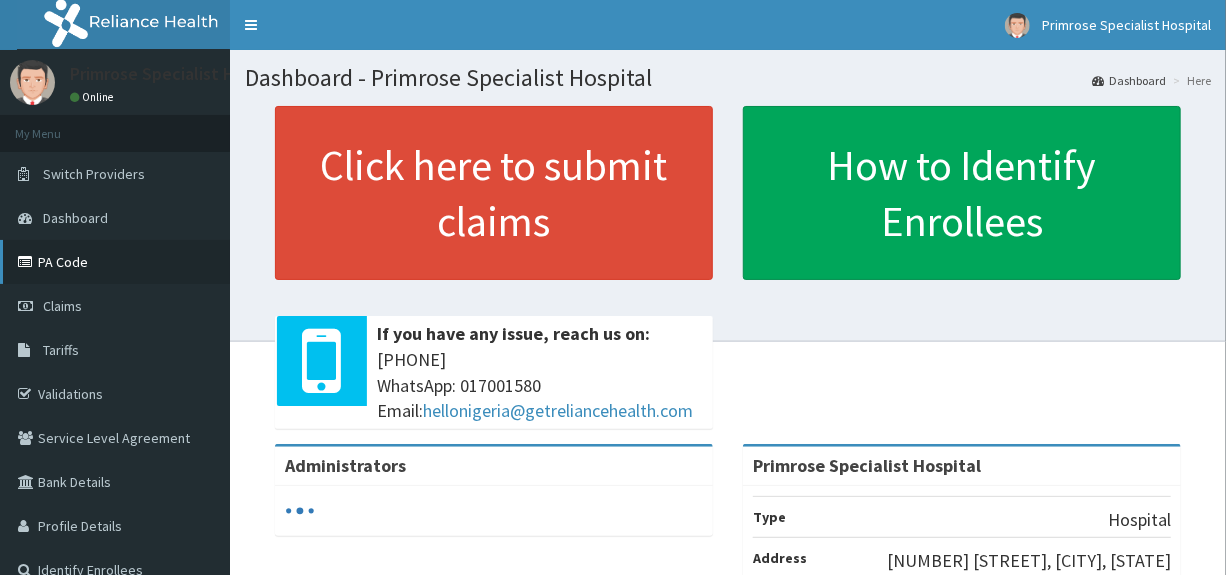 click on "PA Code" at bounding box center (115, 262) 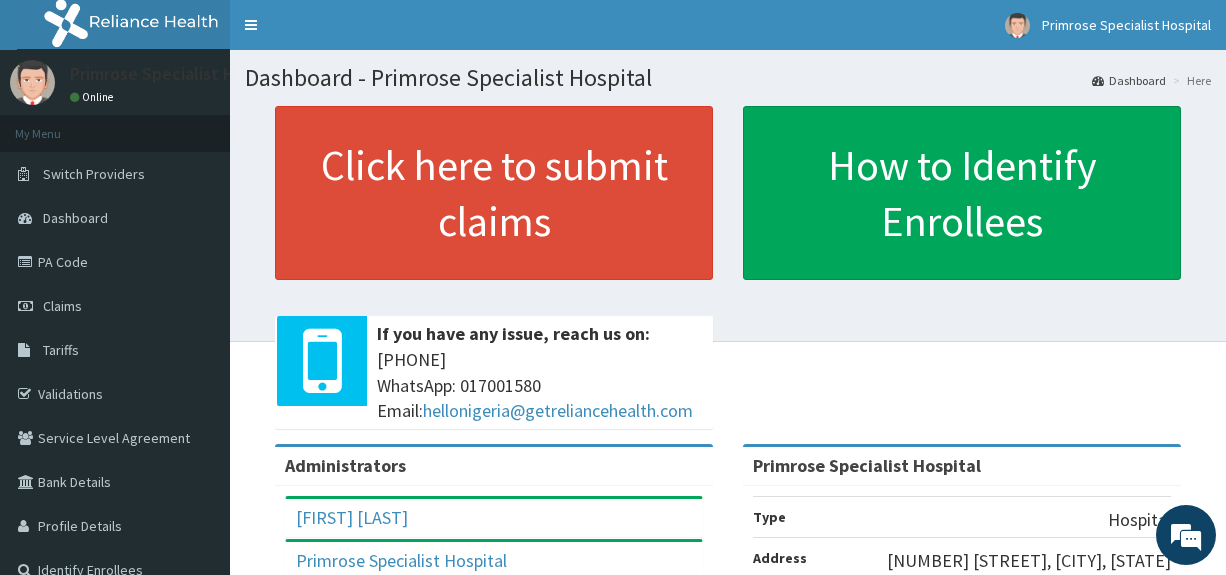 scroll, scrollTop: 0, scrollLeft: 0, axis: both 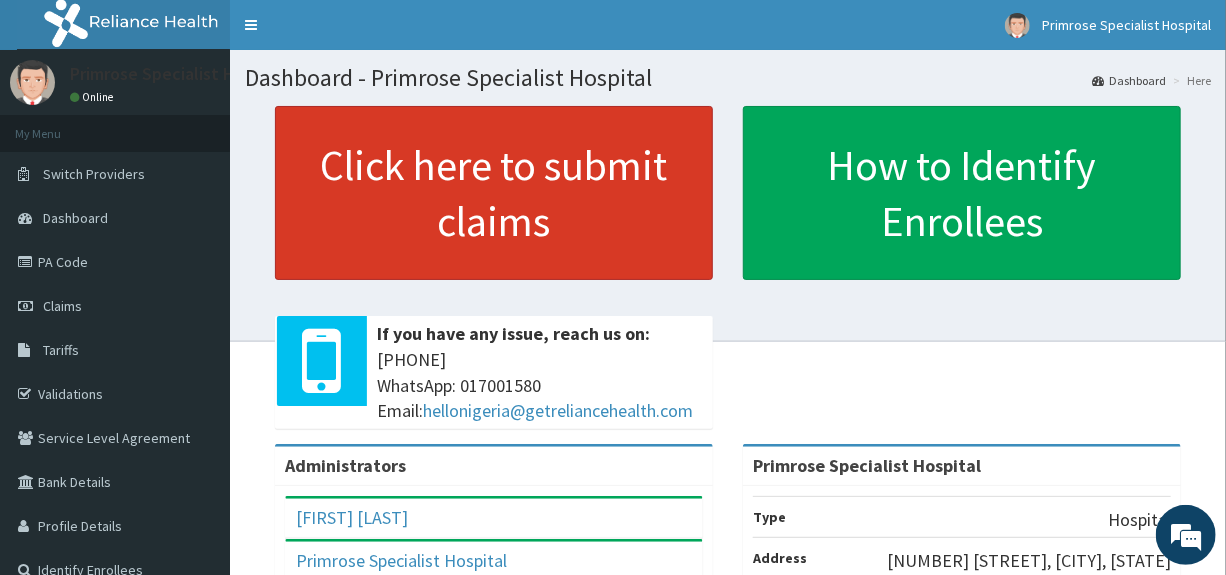 click on "Click here to submit claims" at bounding box center (494, 193) 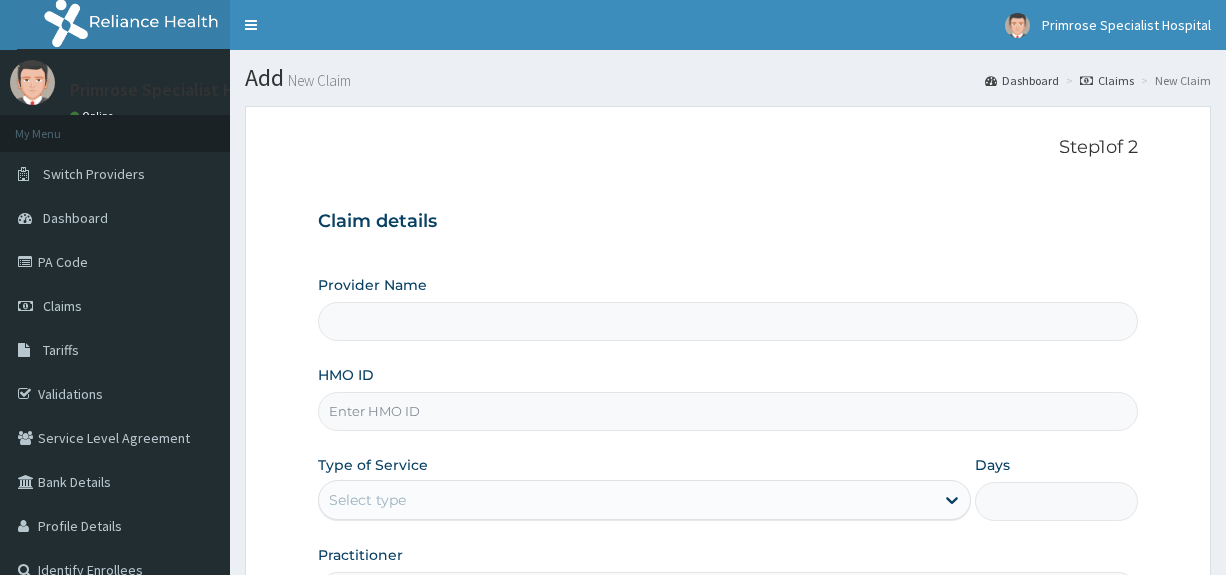 scroll, scrollTop: 0, scrollLeft: 0, axis: both 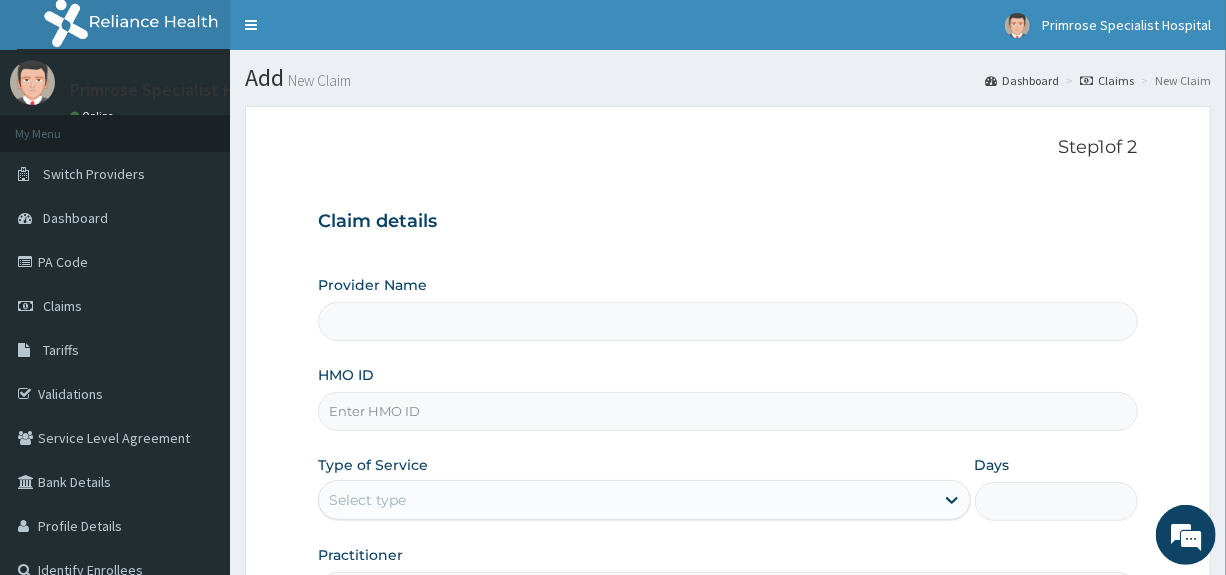 type on "Primrose Specialist Hospital" 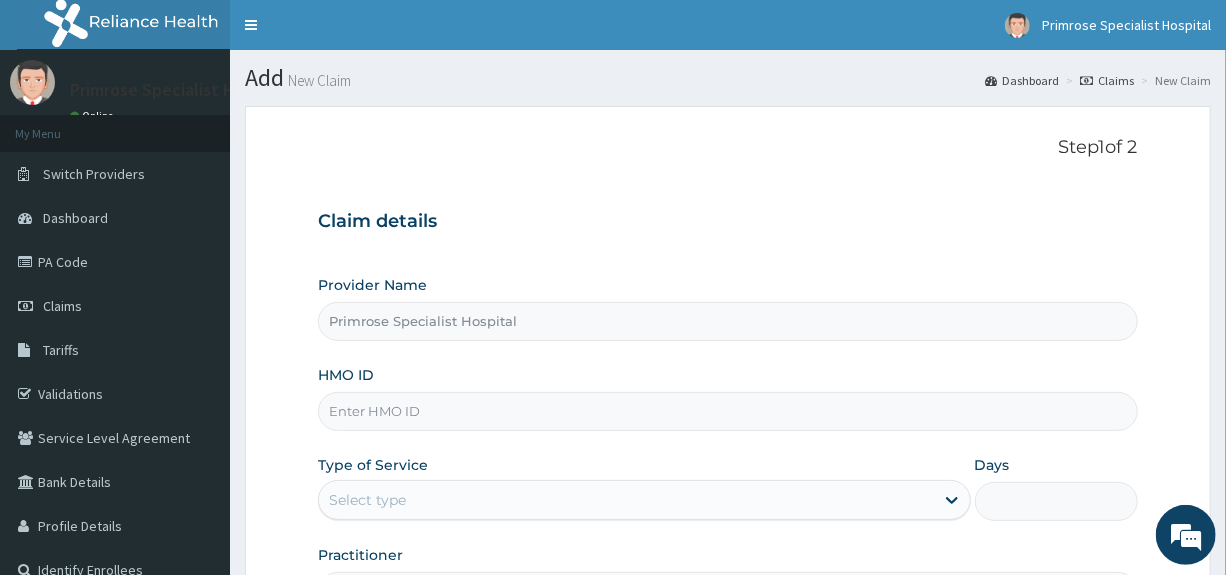 click on "HMO ID" at bounding box center (727, 411) 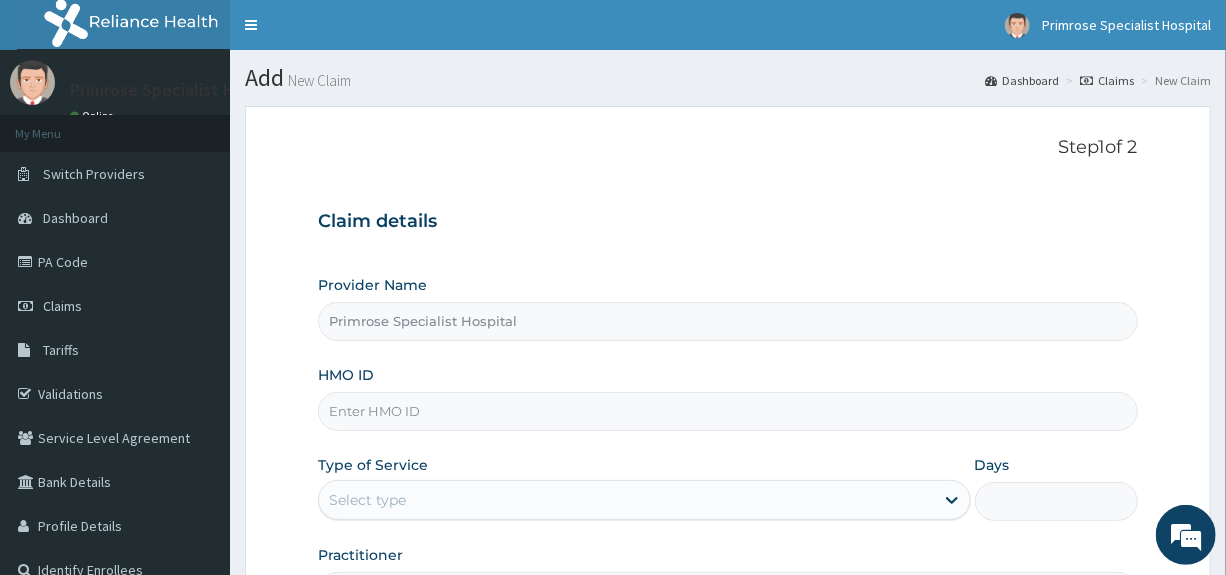 paste on "SLB/10667/C" 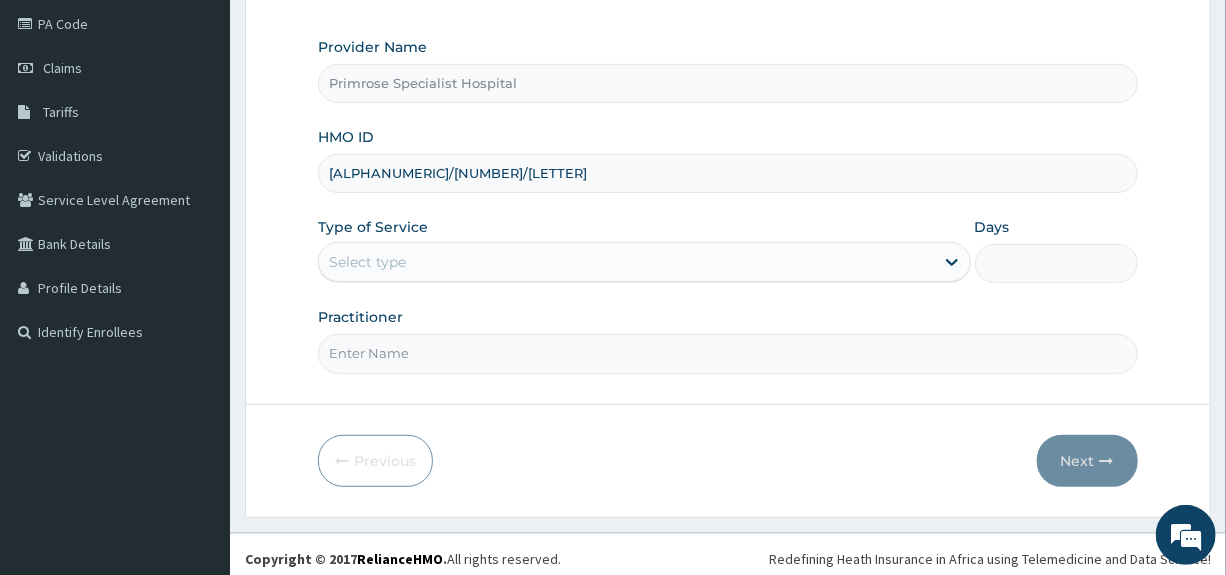 scroll, scrollTop: 244, scrollLeft: 0, axis: vertical 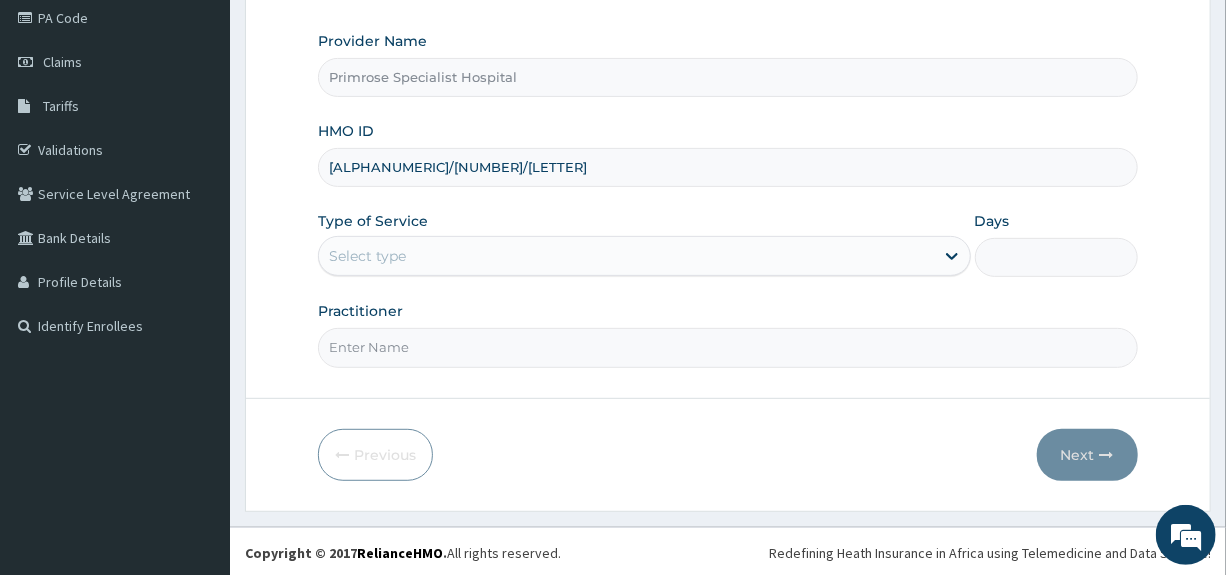 type on "SLB/10667/C" 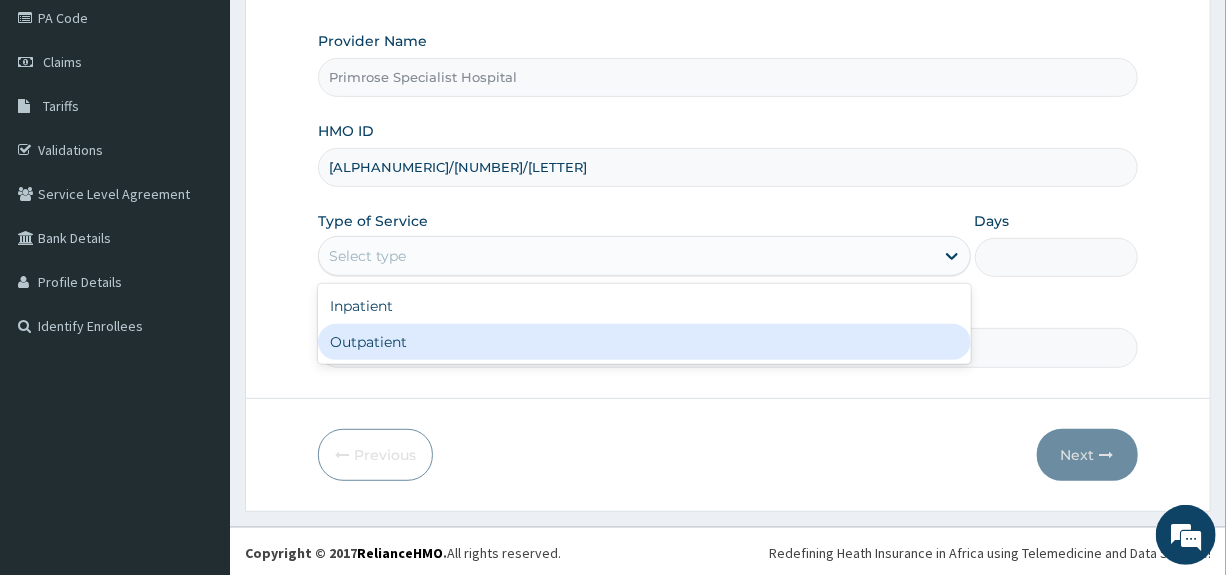 click on "Outpatient" at bounding box center [644, 342] 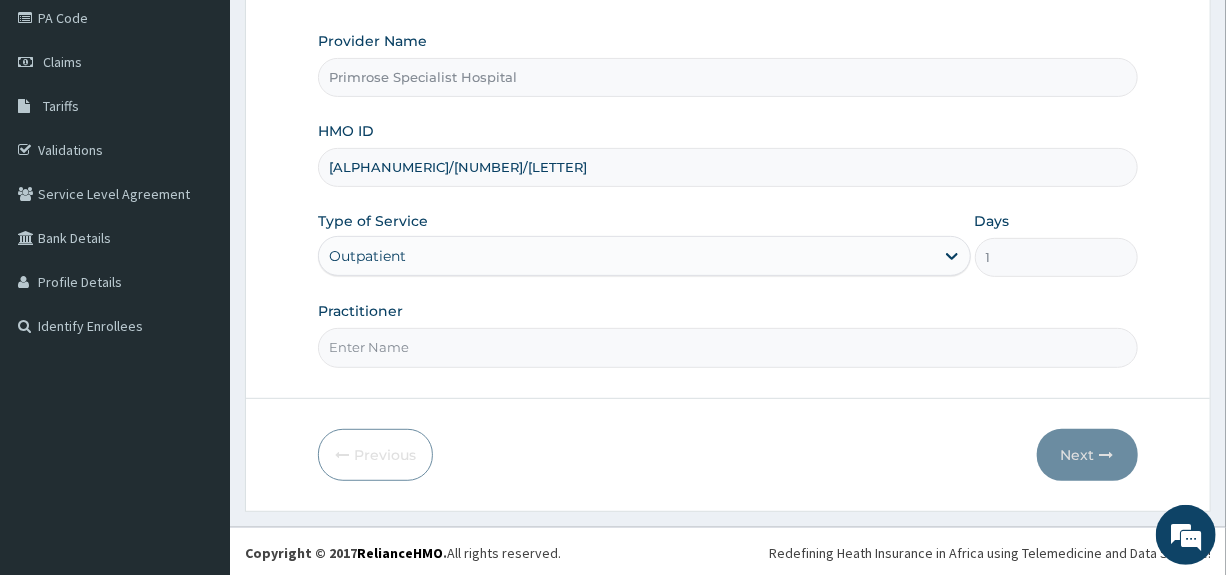 click on "Practitioner" at bounding box center (727, 347) 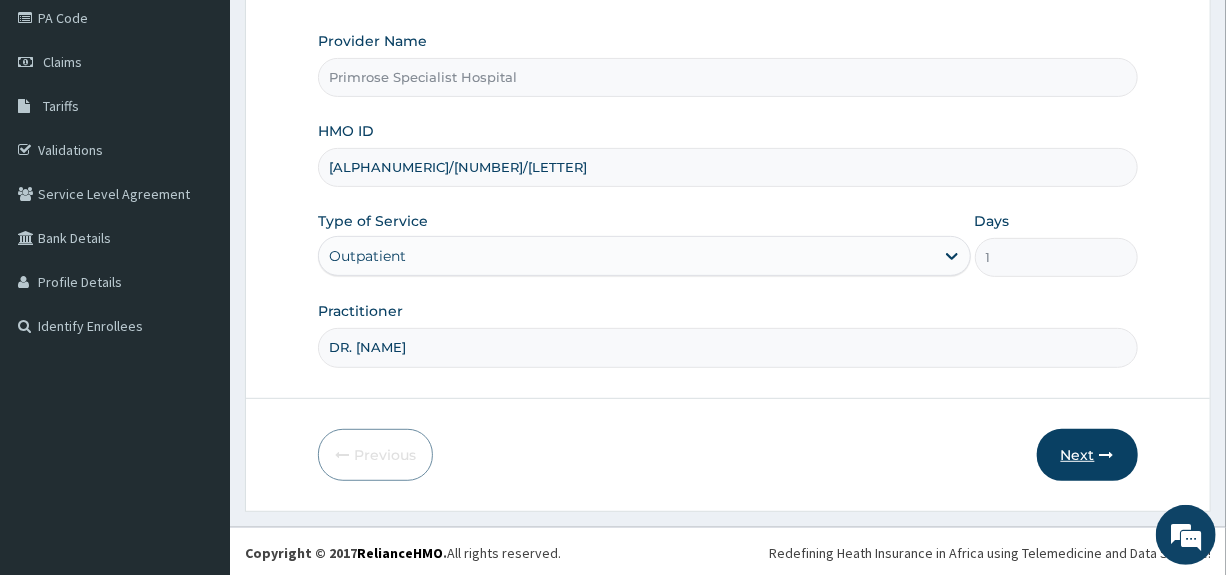 click on "Next" at bounding box center [1087, 455] 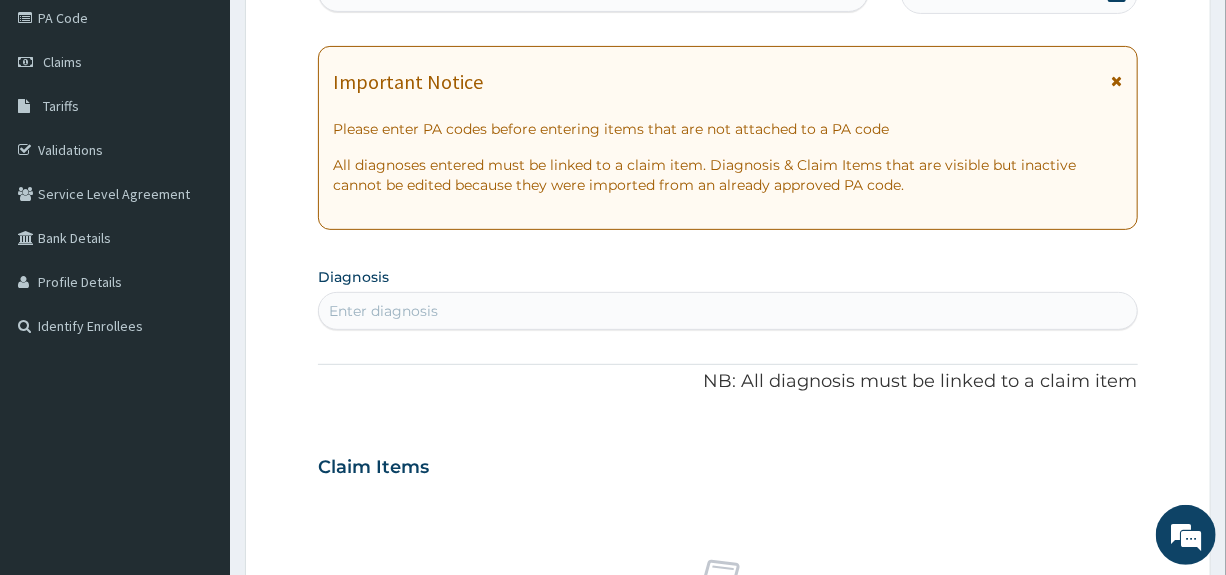 scroll, scrollTop: 0, scrollLeft: 0, axis: both 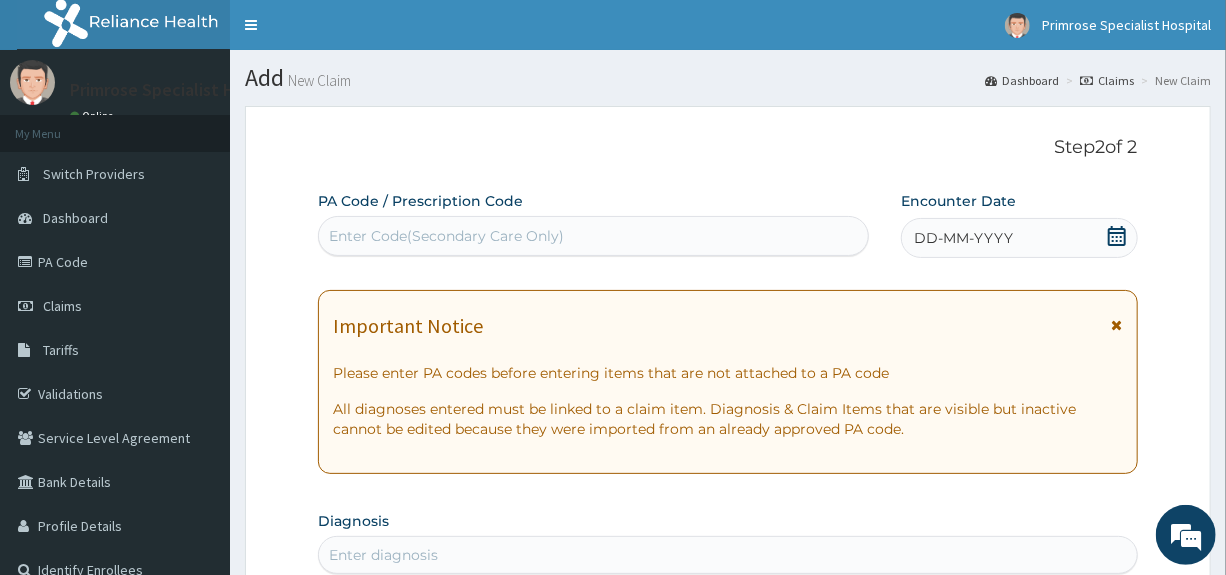 click on "Enter Code(Secondary Care Only)" at bounding box center [446, 236] 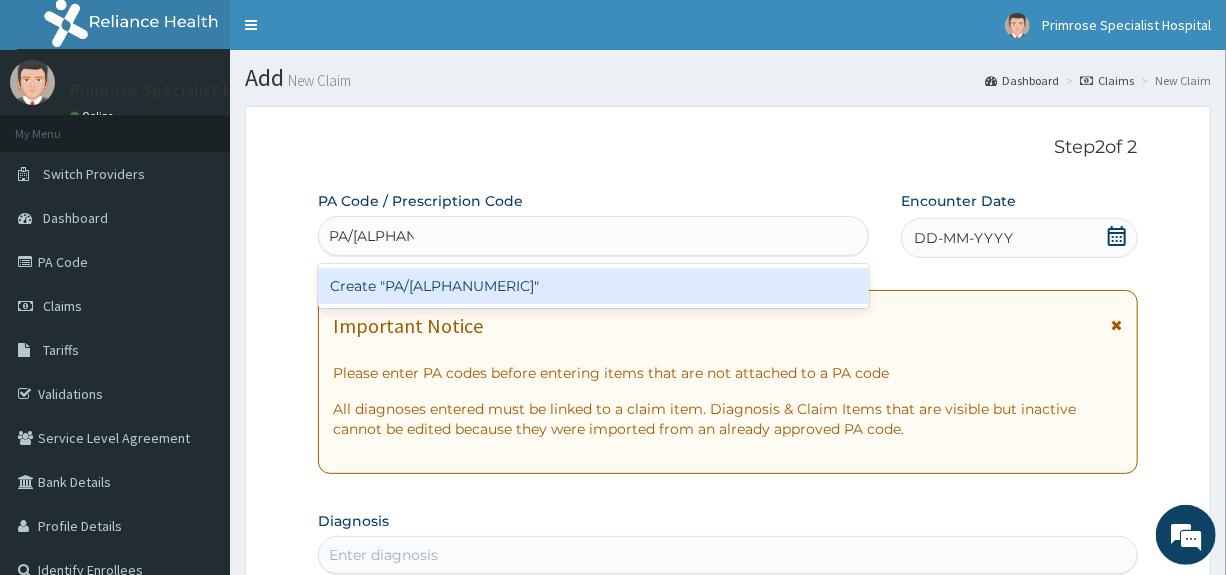 click on "Create "PA/08B4DE"" at bounding box center (593, 286) 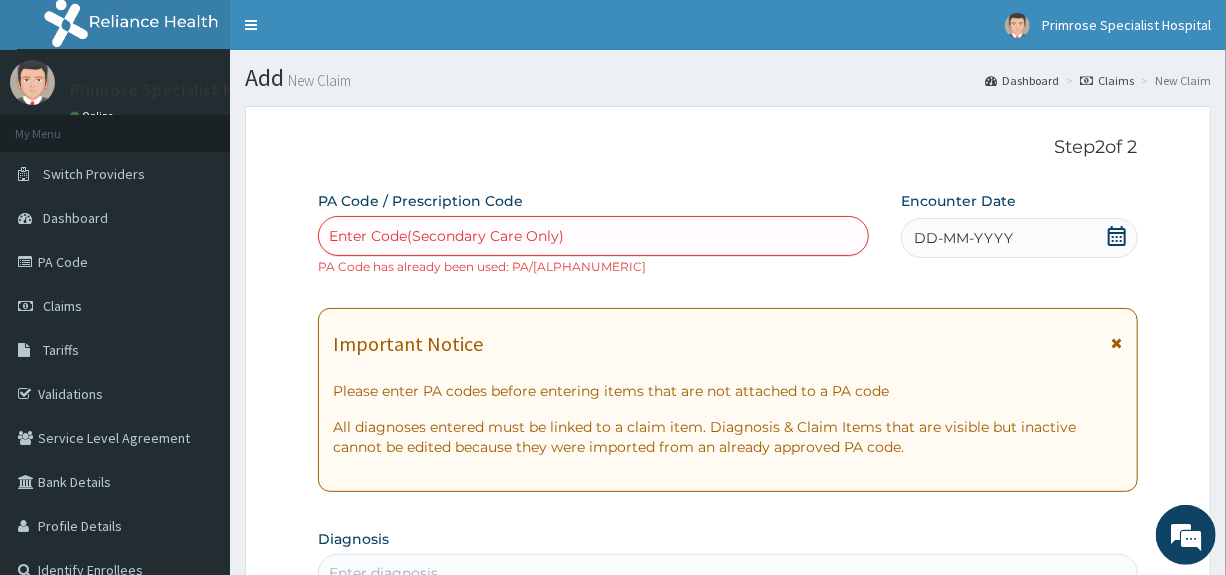 paste on "PA/A03329" 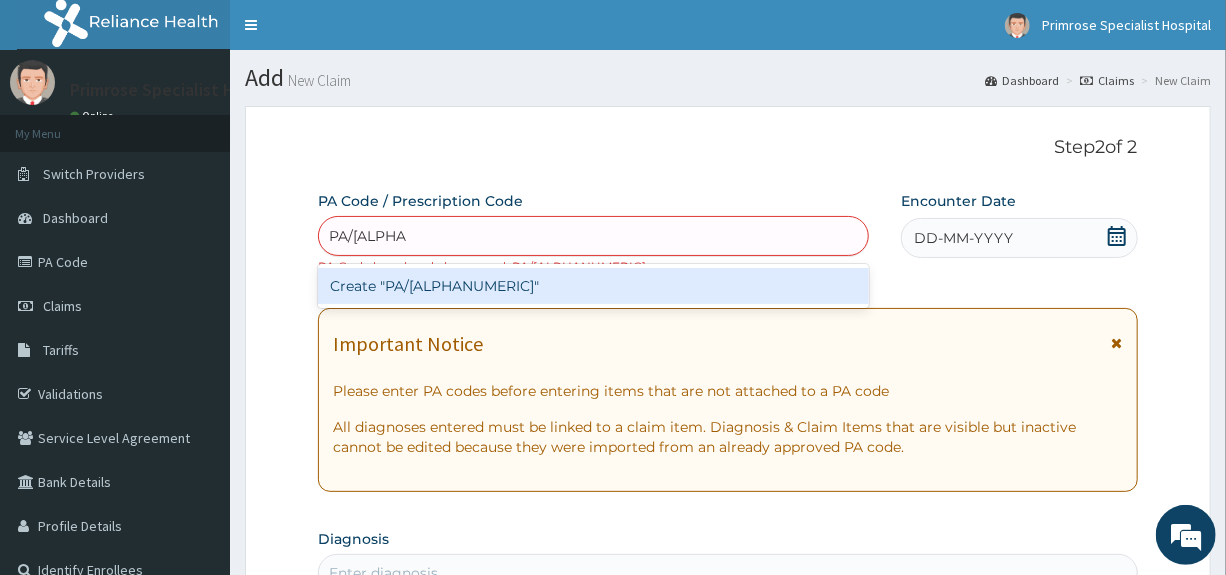 click on "Create "PA/A03329"" at bounding box center (593, 286) 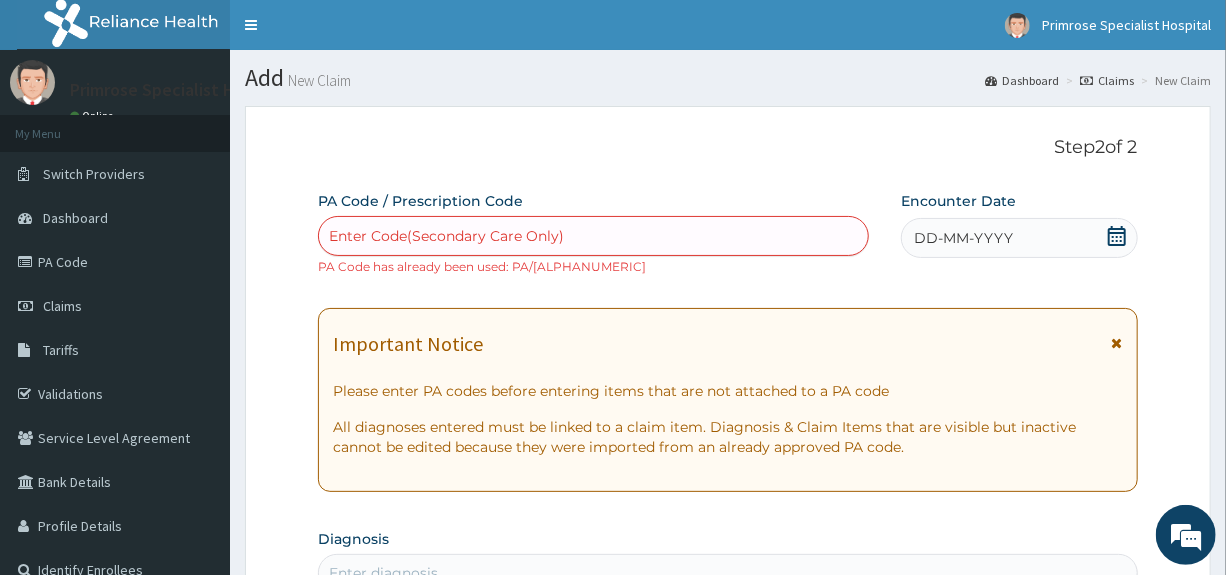 paste on "PA/7759BD" 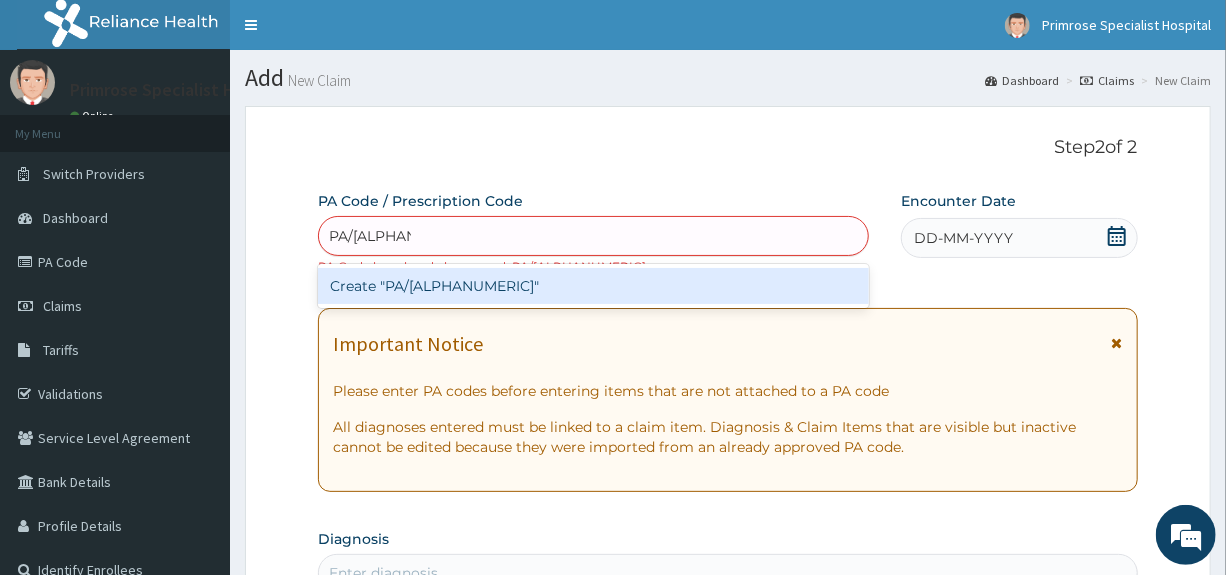 click on "Create "PA/7759BD"" at bounding box center (593, 286) 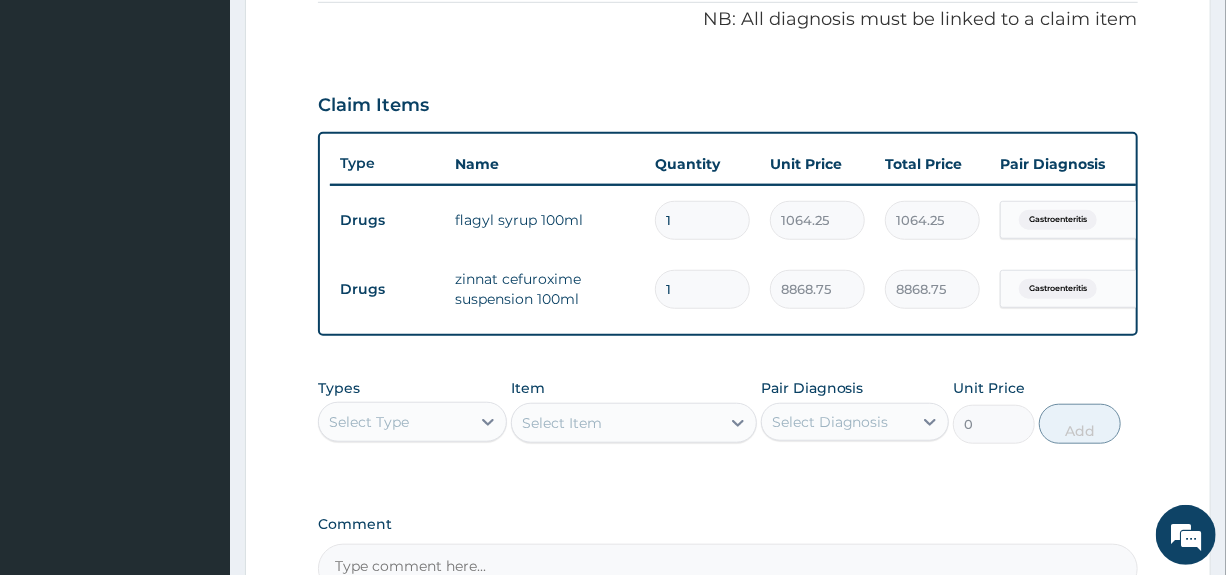 scroll, scrollTop: 712, scrollLeft: 0, axis: vertical 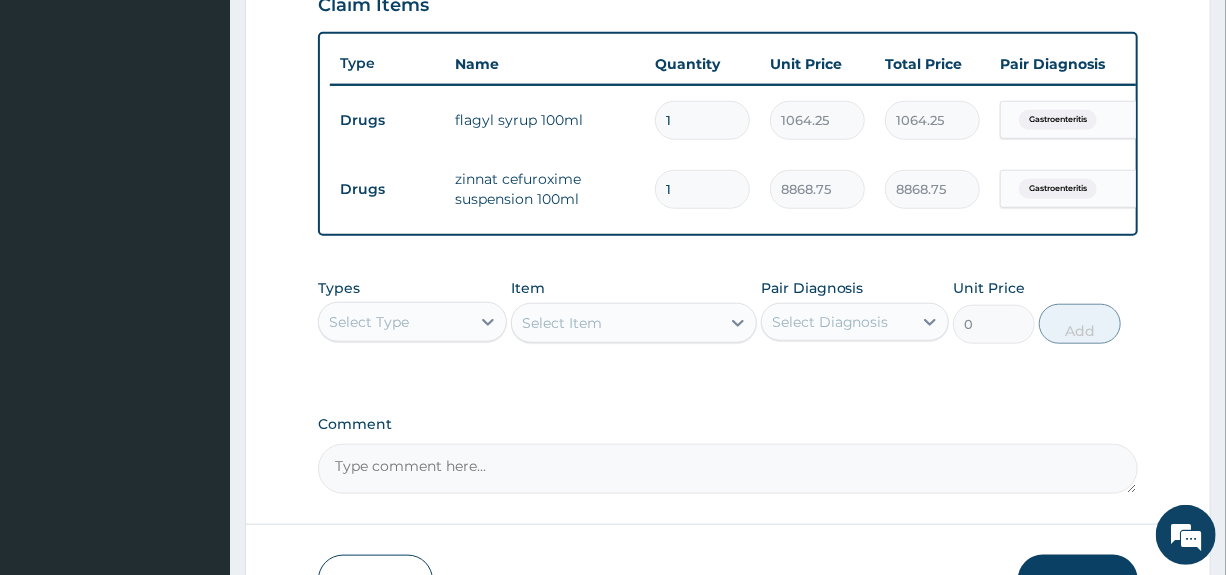 click on "Select Type" at bounding box center (394, 322) 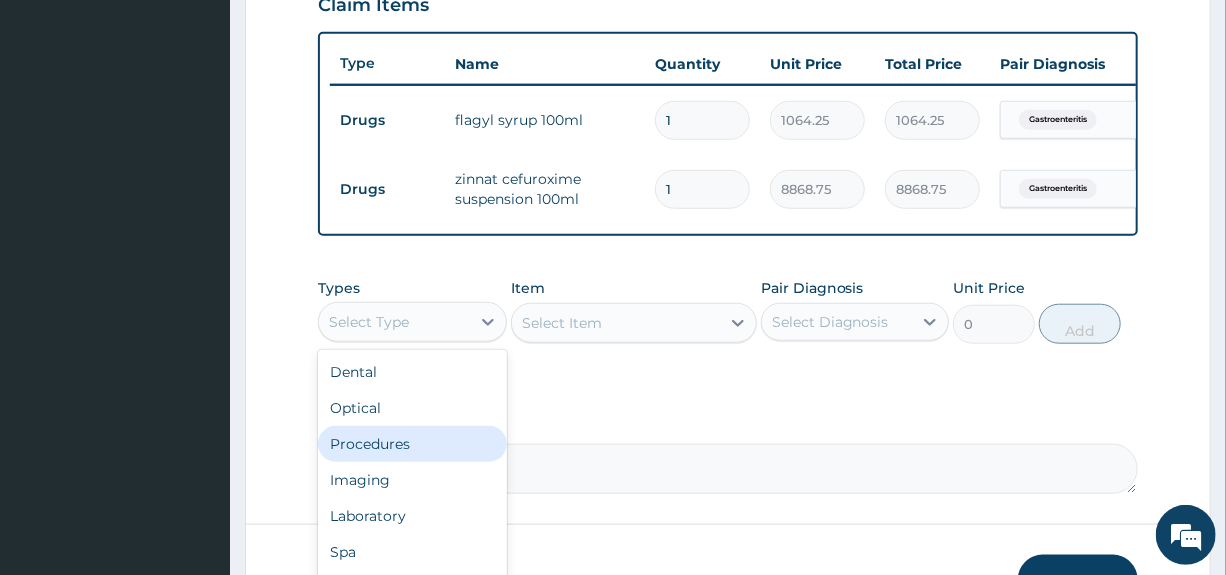 click on "Procedures" at bounding box center (412, 444) 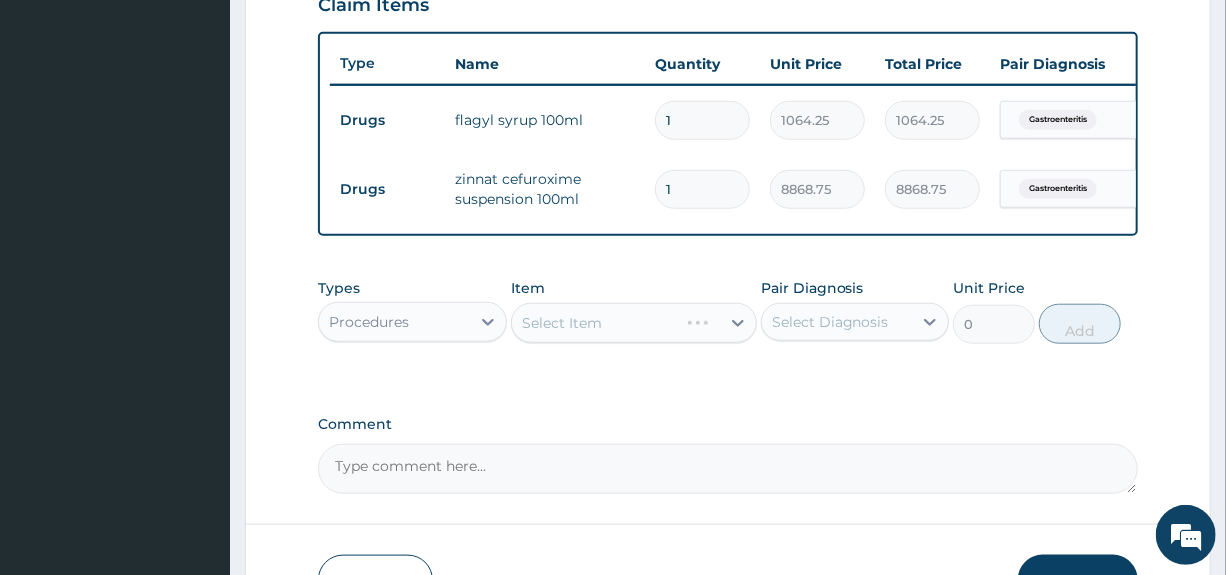 click on "Select Diagnosis" at bounding box center [830, 322] 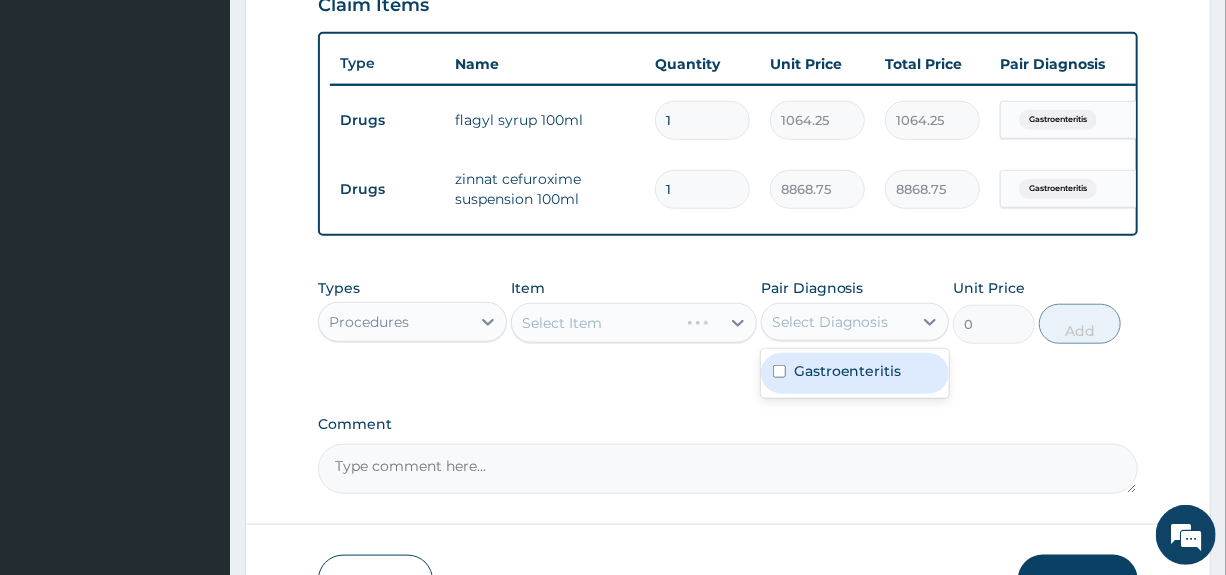 click on "Gastroenteritis" at bounding box center [855, 373] 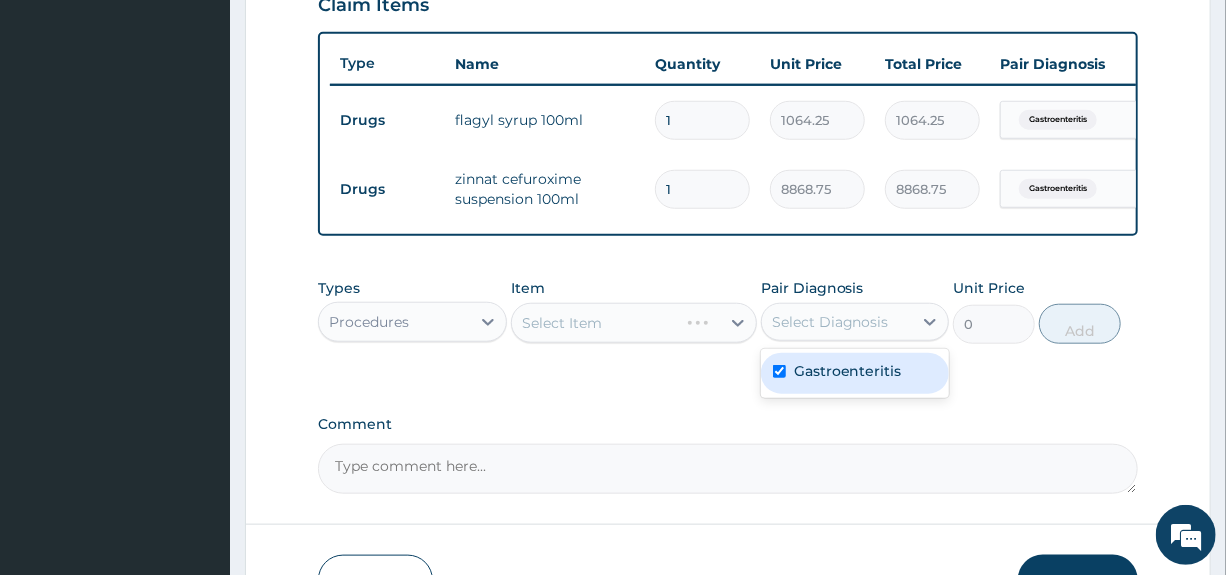checkbox on "true" 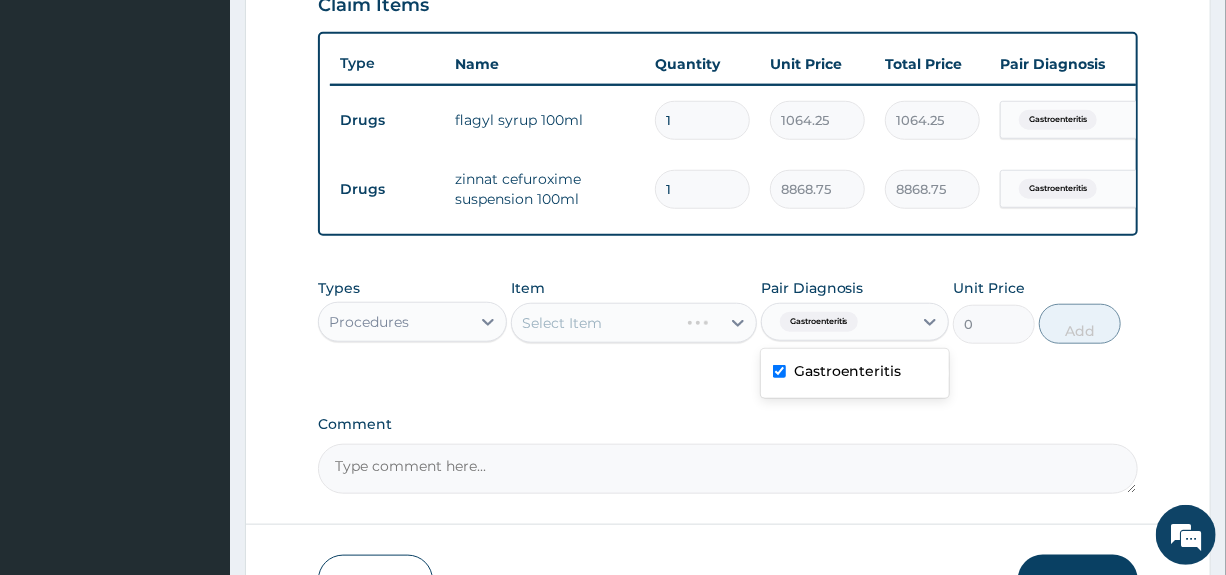 click on "PA Code / Prescription Code PA/7759BD Encounter Date 28-07-2025 Important Notice Please enter PA codes before entering items that are not attached to a PA code   All diagnoses entered must be linked to a claim item. Diagnosis & Claim Items that are visible but inactive cannot be edited because they were imported from an already approved PA code. Diagnosis Gastroenteritis confirmed NB: All diagnosis must be linked to a claim item Claim Items Type Name Quantity Unit Price Total Price Pair Diagnosis Actions Drugs flagyl syrup 100ml 1 1064.25 1064.25 Gastroenteritis Delete Drugs zinnat cefuroxime suspension 100ml 1 8868.75 8868.75 Gastroenteritis Delete Types Procedures Item Select Item Pair Diagnosis option Gastroenteritis, selected. option Gastroenteritis selected, 1 of 1. 1 result available. Use Up and Down to choose options, press Enter to select the currently focused option, press Escape to exit the menu, press Tab to select the option and exit the menu. Gastroenteritis Gastroenteritis Unit Price 0 Add" at bounding box center (727, -14) 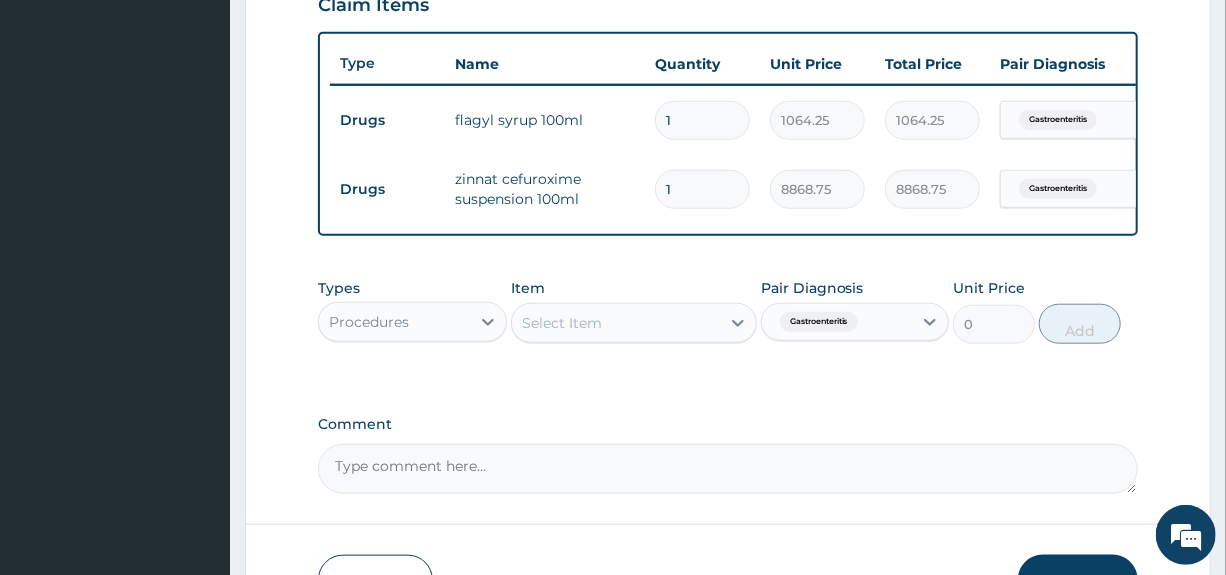 click on "Select Item" at bounding box center (616, 323) 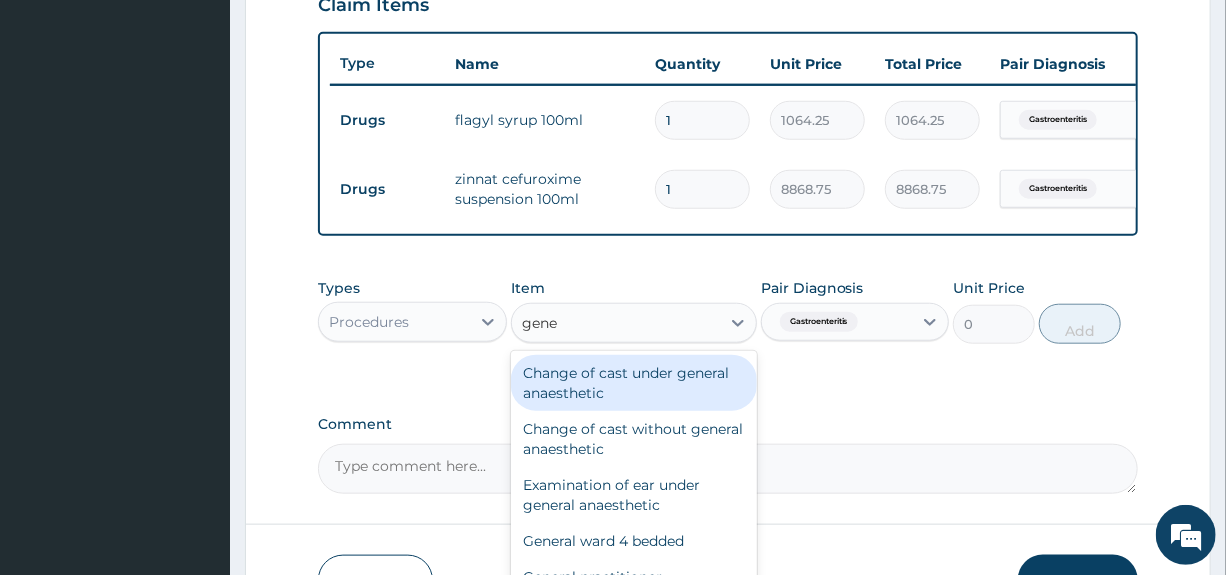 type on "gener" 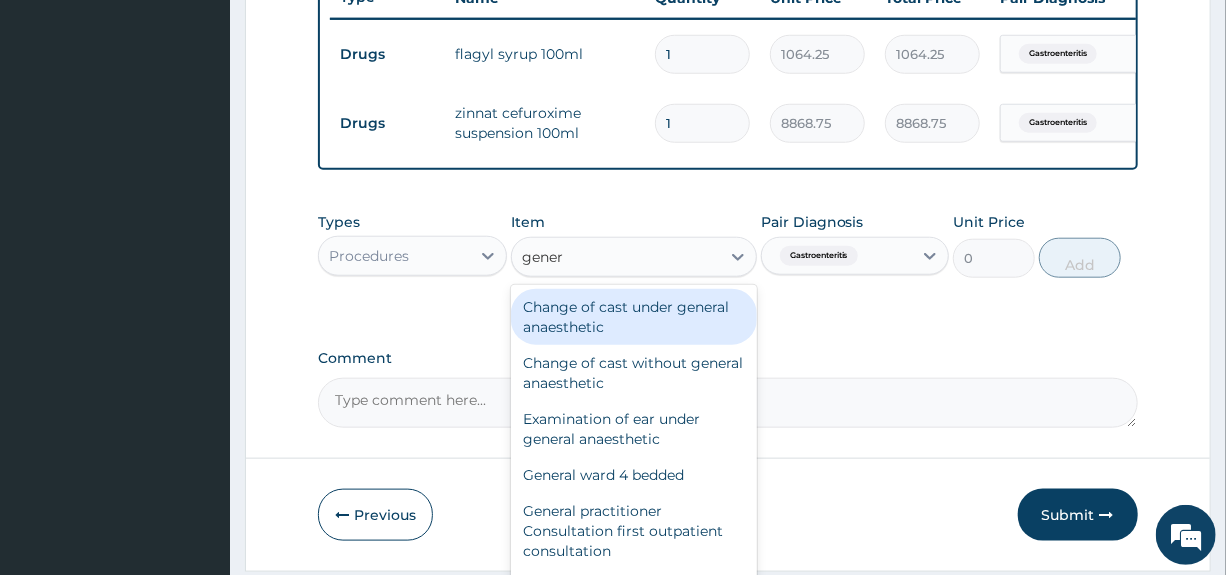 scroll, scrollTop: 856, scrollLeft: 0, axis: vertical 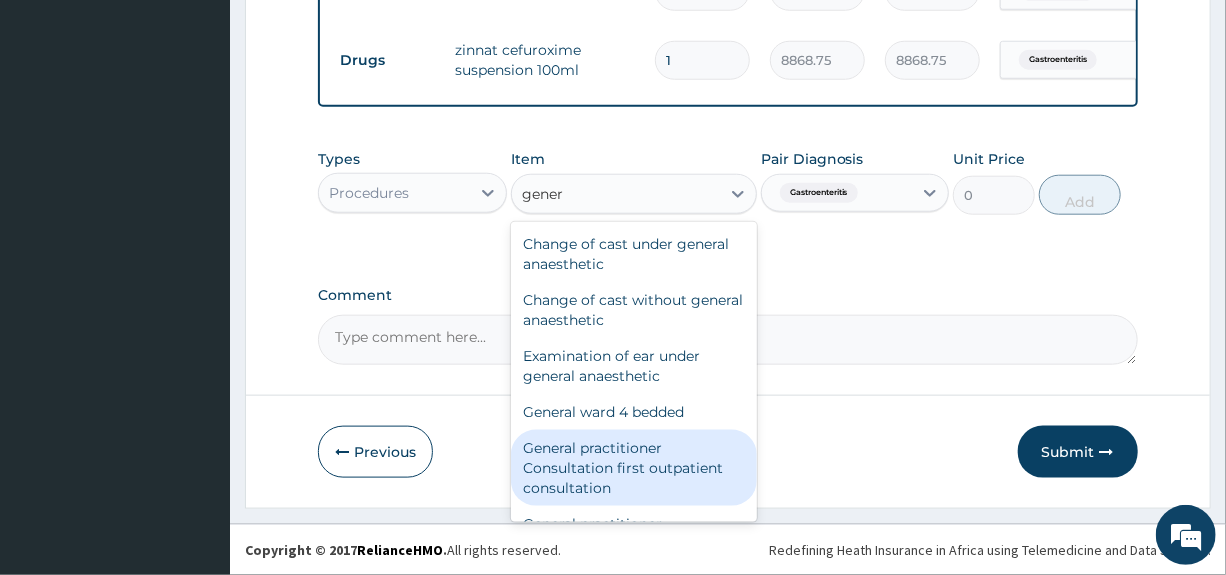 drag, startPoint x: 577, startPoint y: 451, endPoint x: 623, endPoint y: 424, distance: 53.338543 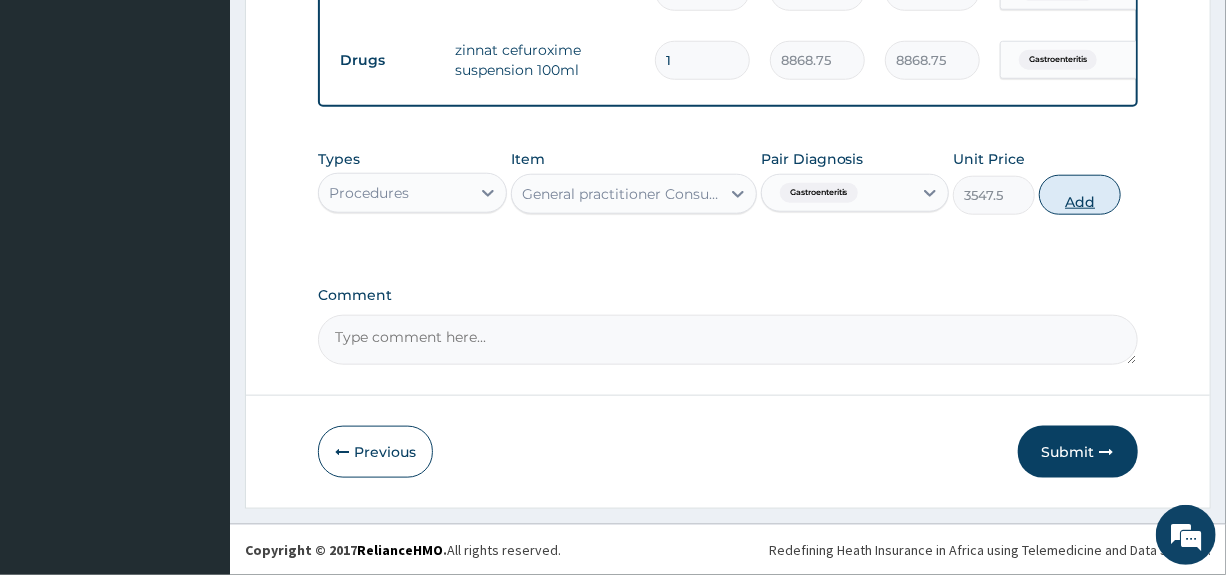 click on "Add" at bounding box center (1080, 195) 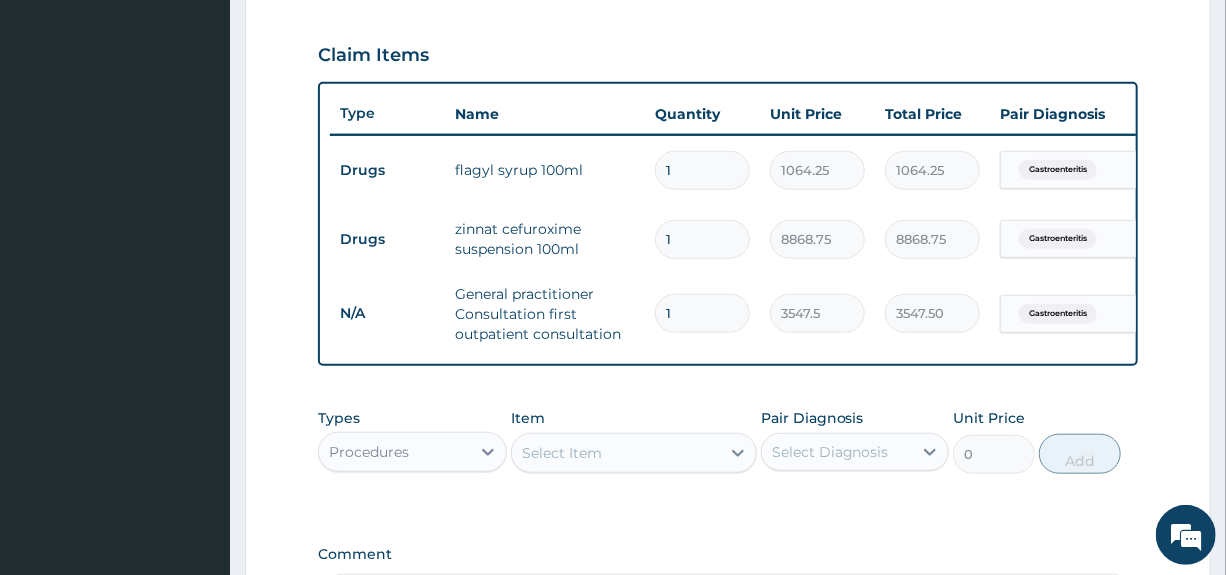 scroll, scrollTop: 656, scrollLeft: 0, axis: vertical 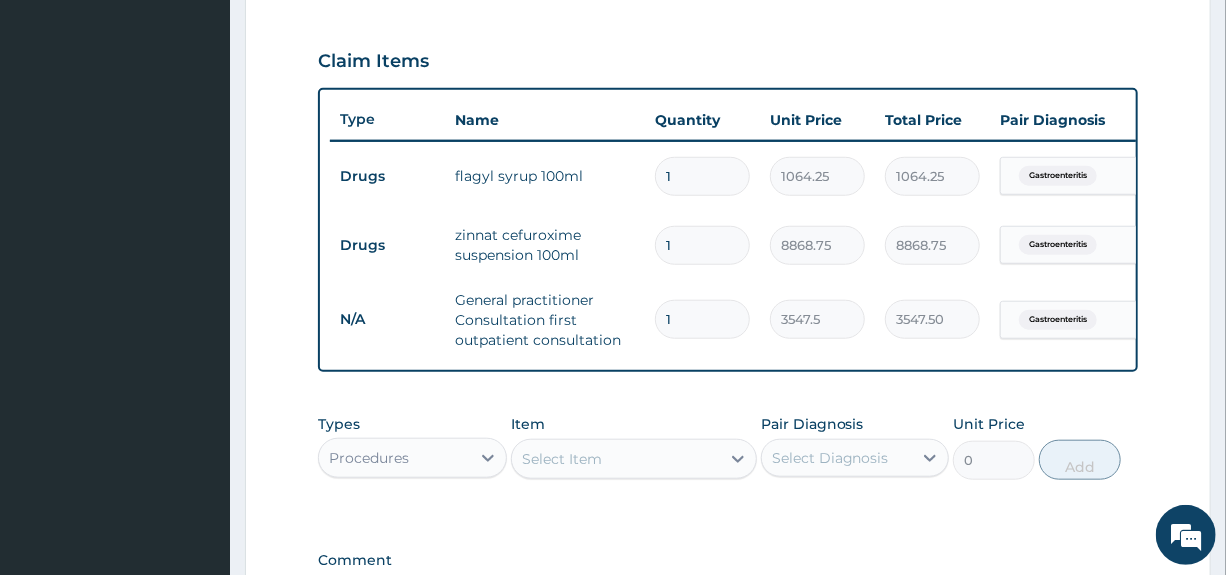 click on "PA Code / Prescription Code PA/7759BD Encounter Date 28-07-2025 Important Notice Please enter PA codes before entering items that are not attached to a PA code   All diagnoses entered must be linked to a claim item. Diagnosis & Claim Items that are visible but inactive cannot be edited because they were imported from an already approved PA code. Diagnosis Gastroenteritis confirmed NB: All diagnosis must be linked to a claim item Claim Items Type Name Quantity Unit Price Total Price Pair Diagnosis Actions Drugs flagyl syrup 100ml 1 1064.25 1064.25 Gastroenteritis Delete Drugs zinnat cefuroxime suspension 100ml 1 8868.75 8868.75 Gastroenteritis Delete N/A General practitioner Consultation first outpatient consultation 1 3547.5 3547.50 Gastroenteritis Delete Types Procedures Item Select Item Pair Diagnosis Select Diagnosis Unit Price 0 Add Comment" at bounding box center (727, 82) 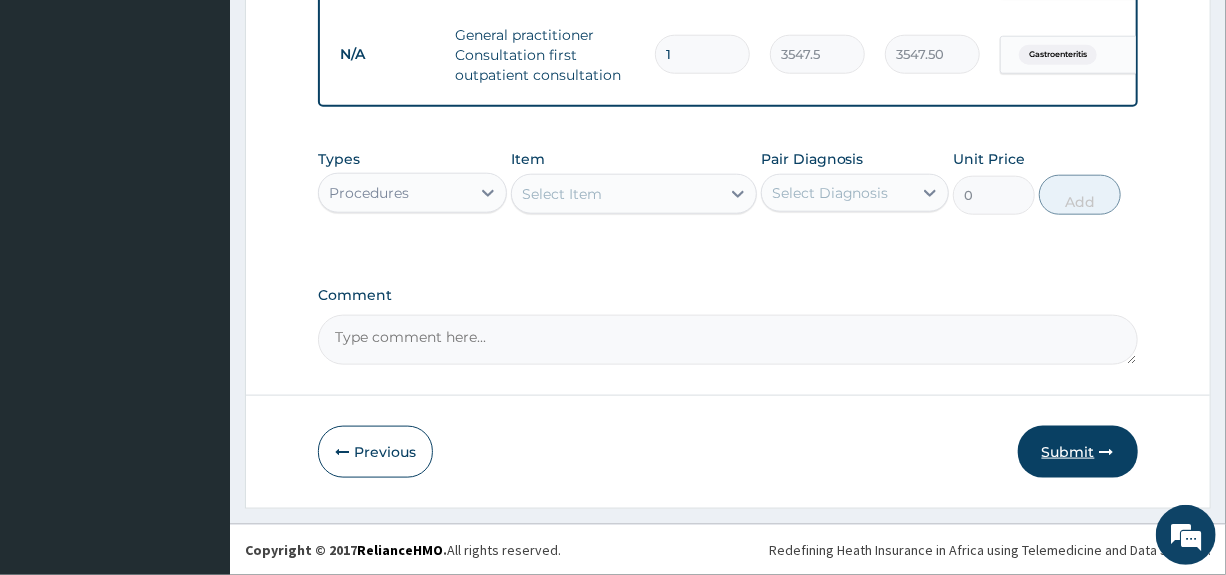 click on "Submit" at bounding box center (1078, 452) 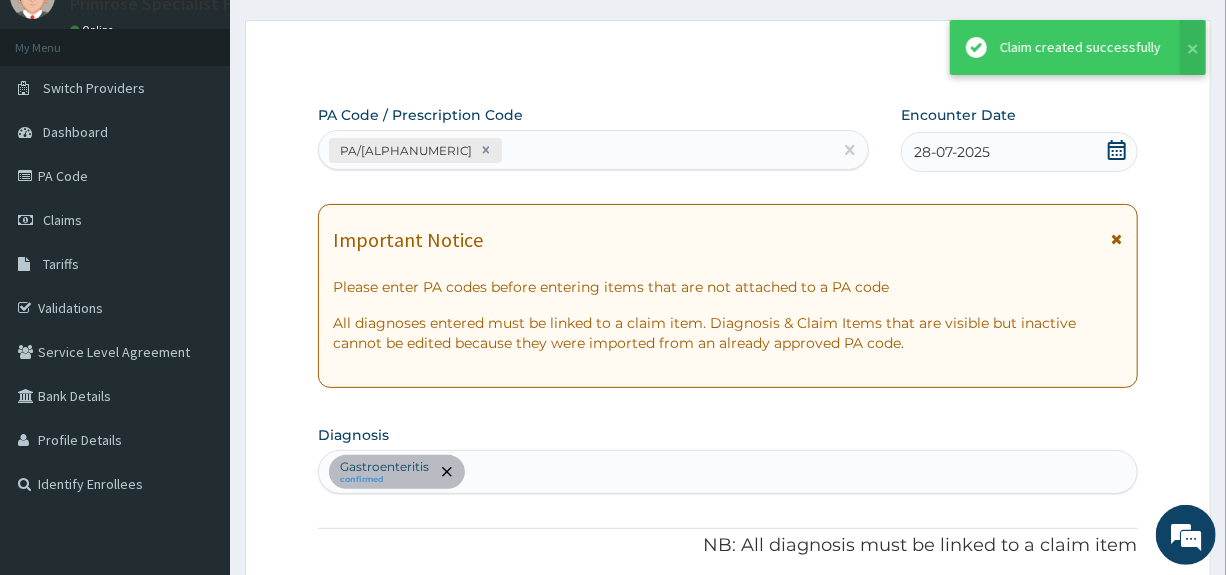 scroll, scrollTop: 936, scrollLeft: 0, axis: vertical 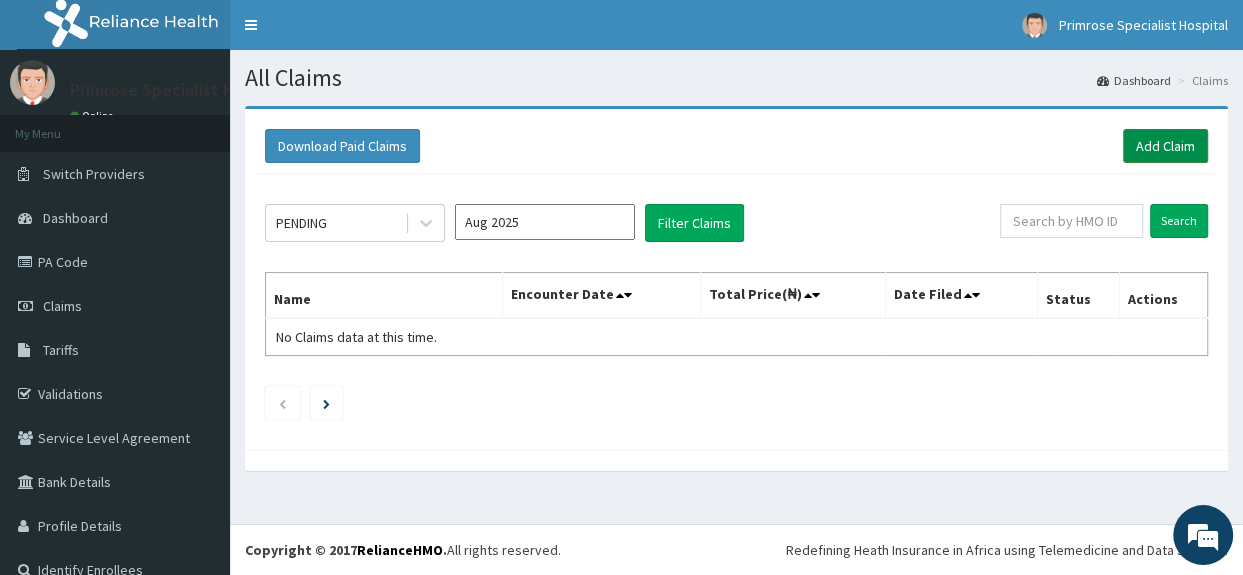 click on "Add Claim" at bounding box center (1165, 146) 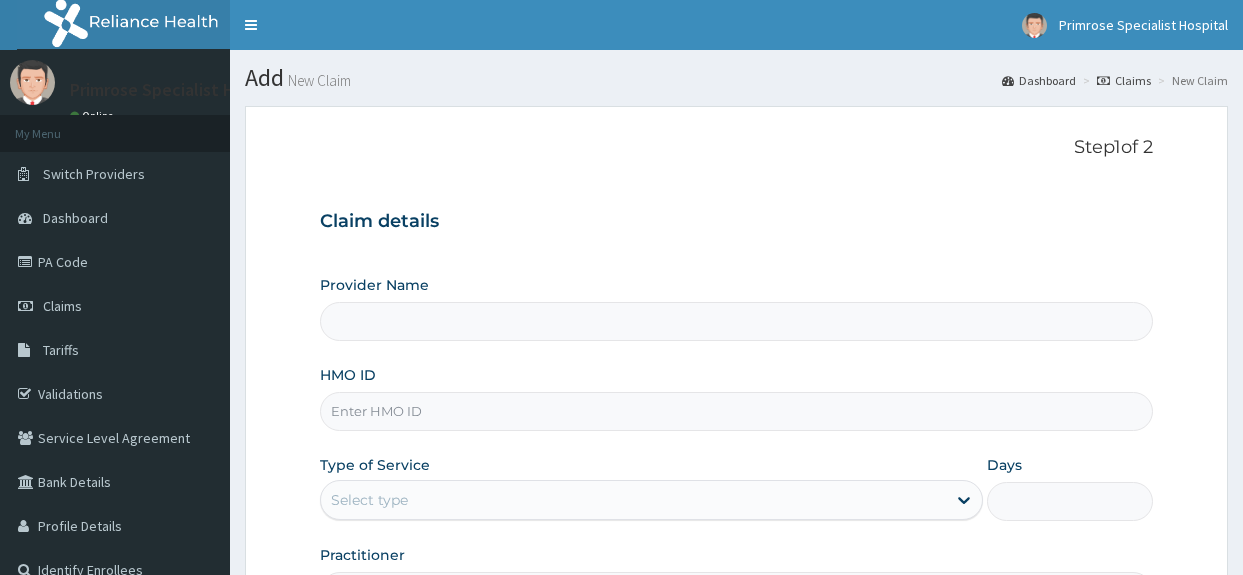 scroll, scrollTop: 0, scrollLeft: 0, axis: both 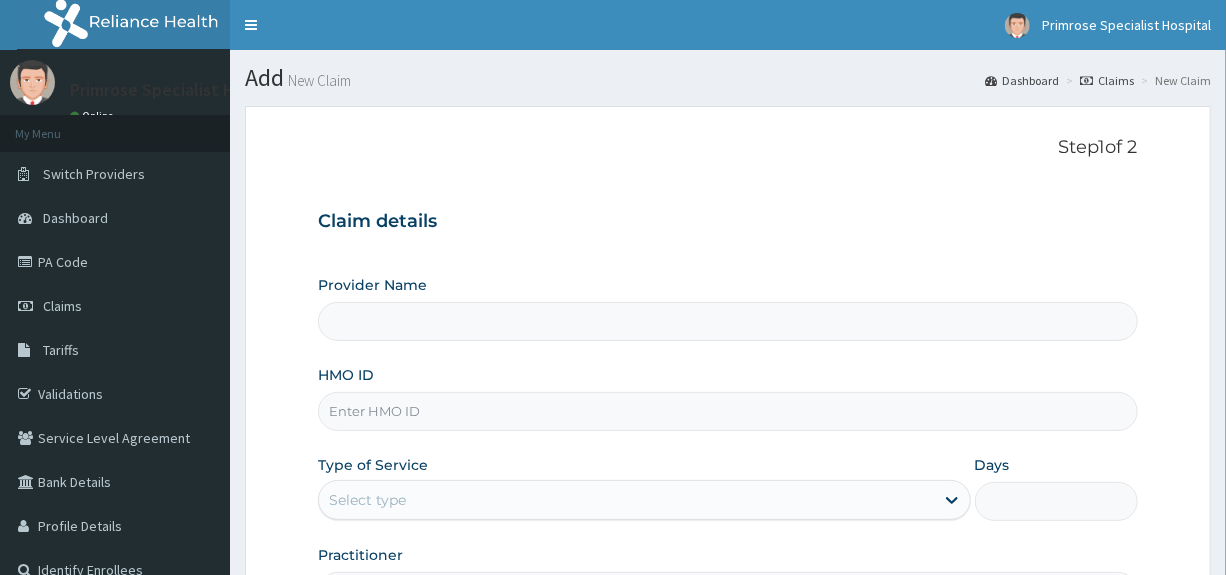 click on "HMO ID" at bounding box center [727, 411] 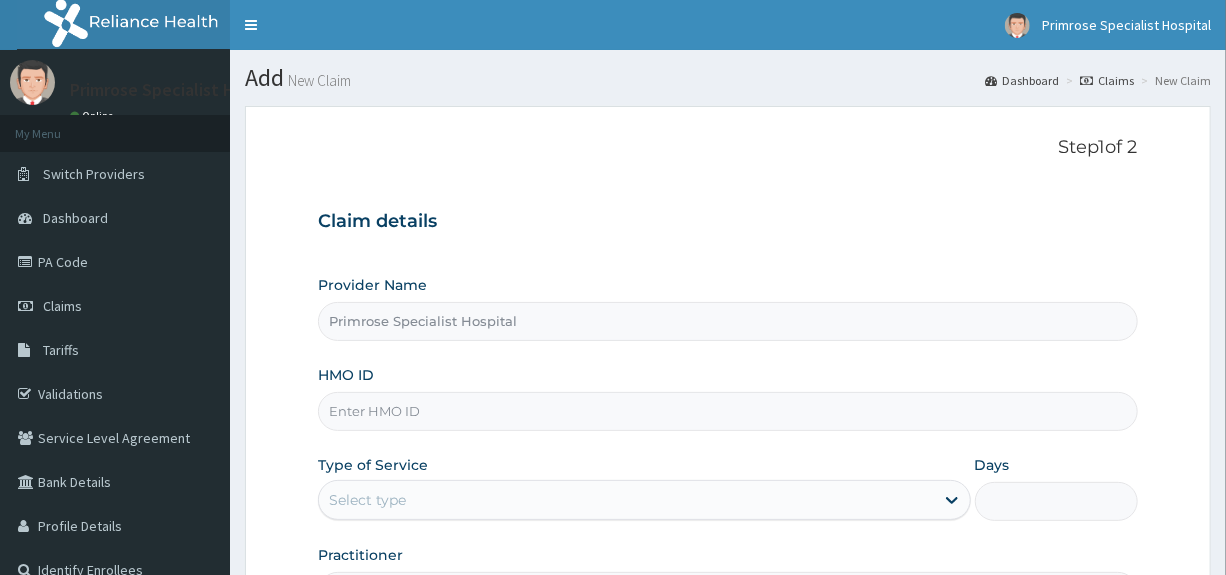 paste on "[PRODUCT_CODE]" 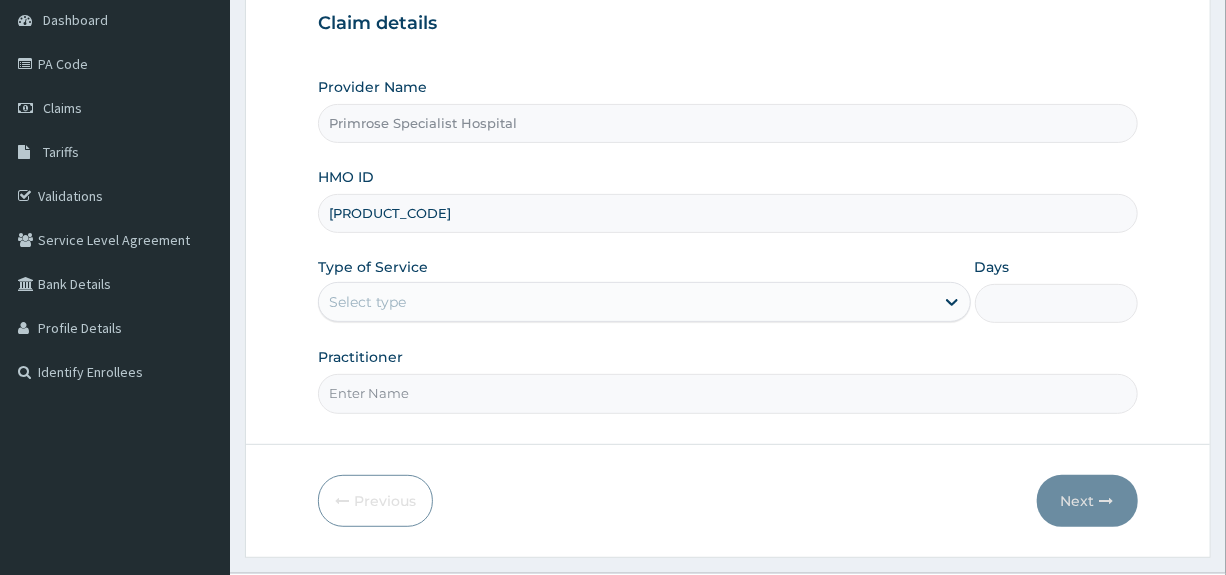 scroll, scrollTop: 200, scrollLeft: 0, axis: vertical 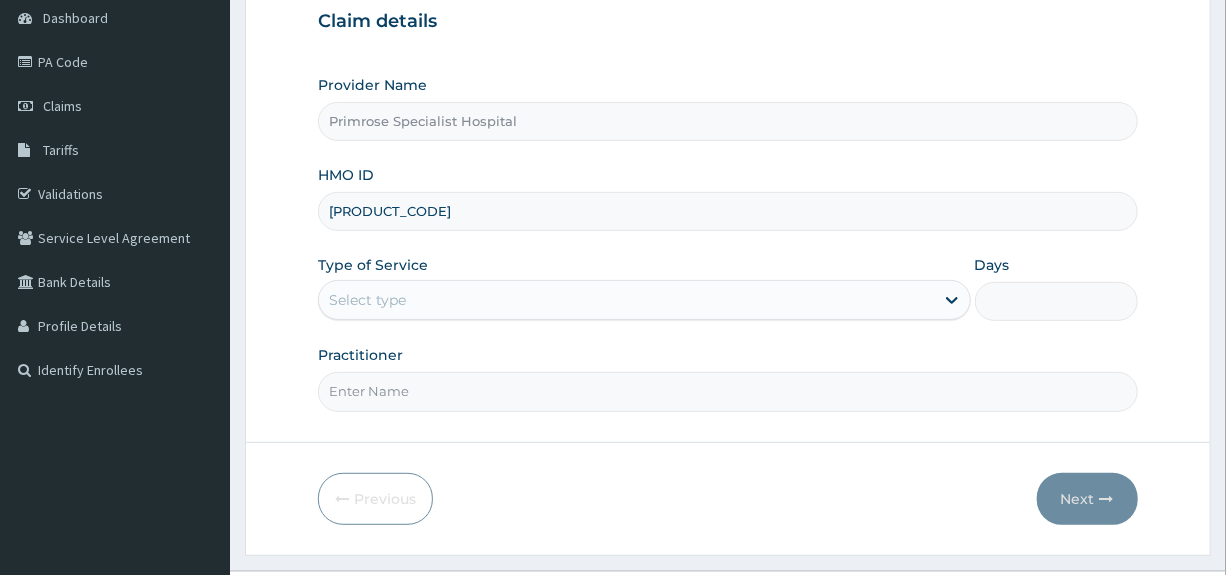 type on "[PRODUCT_CODE]" 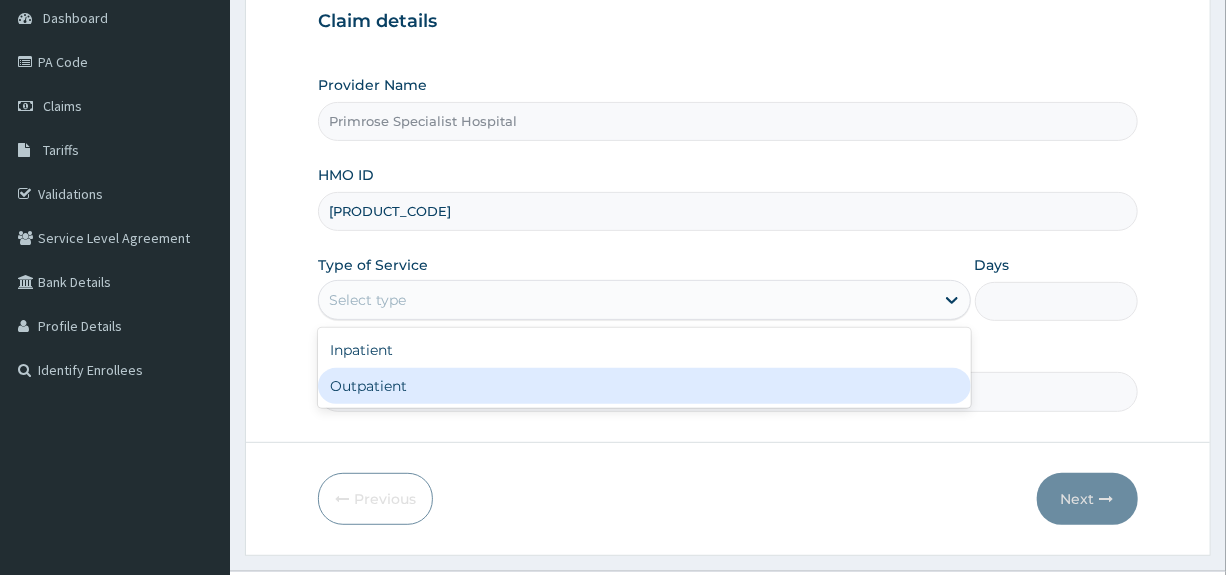 click on "Outpatient" at bounding box center [644, 386] 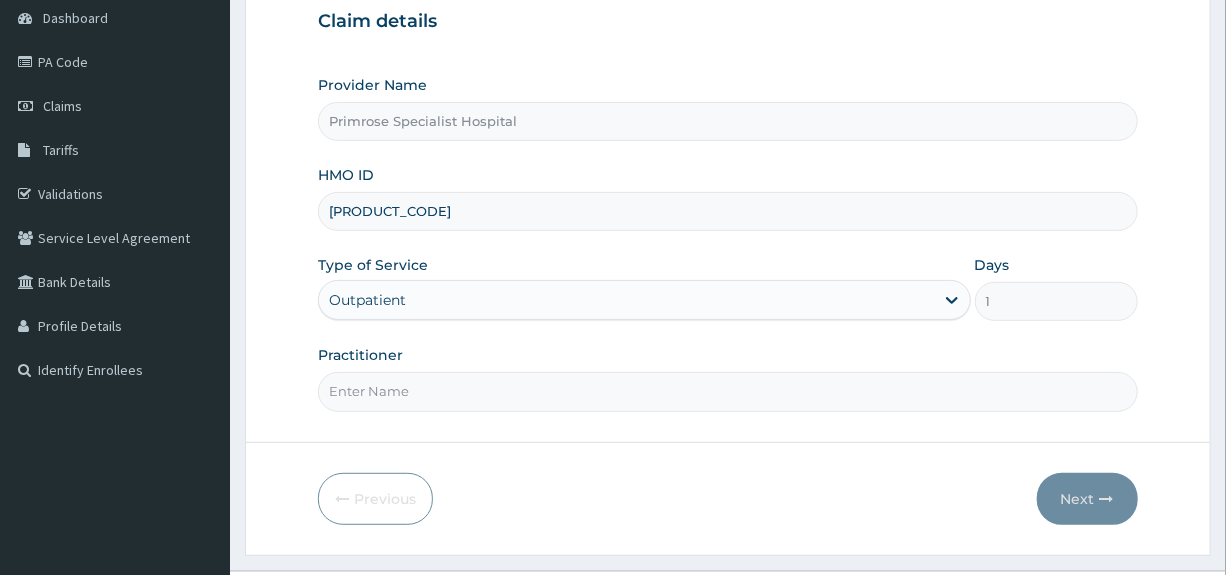 click on "Practitioner" at bounding box center [727, 391] 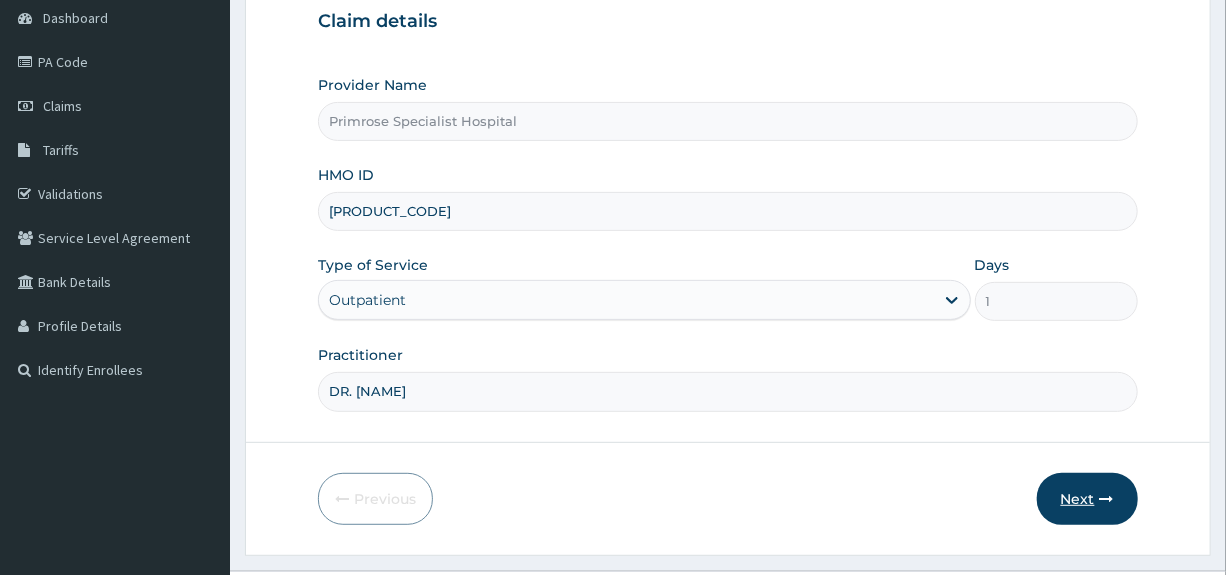 click on "Next" at bounding box center [1087, 499] 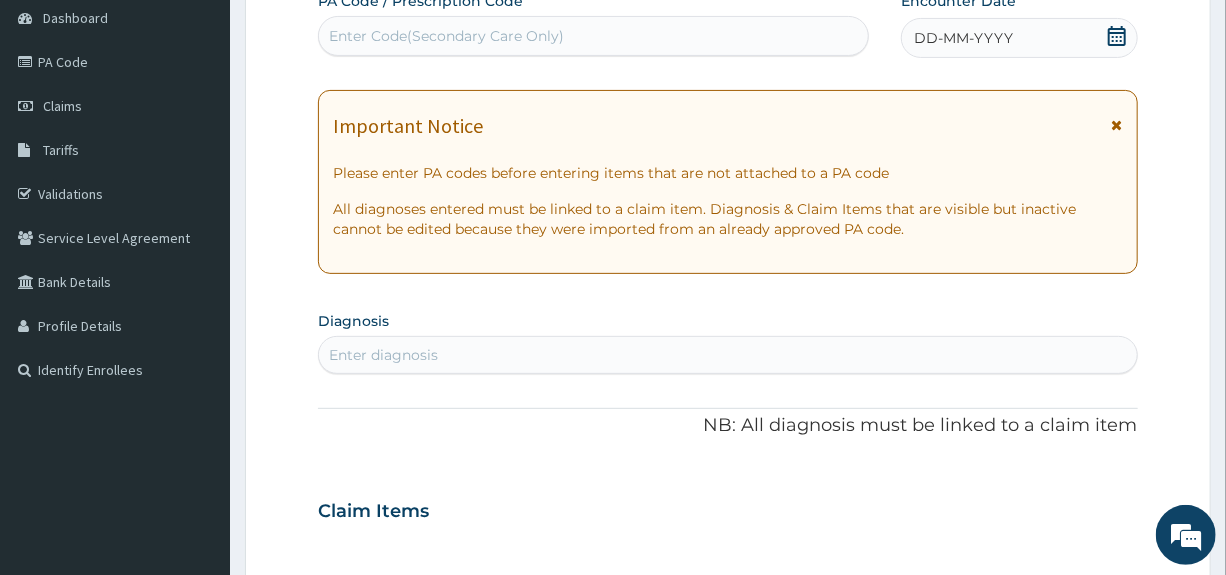 scroll, scrollTop: 0, scrollLeft: 0, axis: both 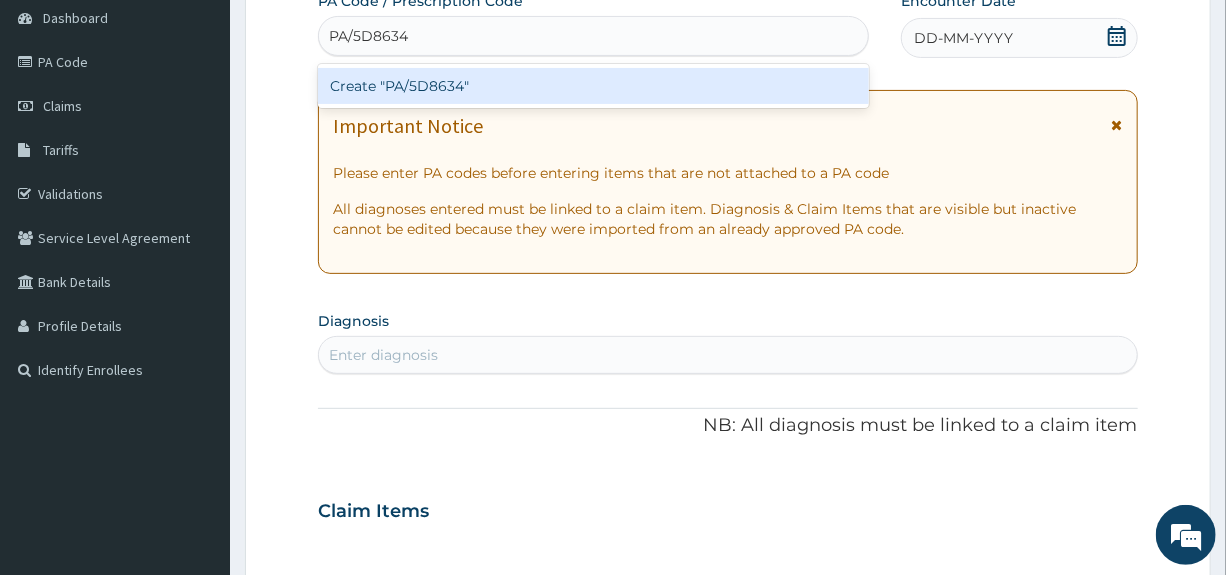 click on "Create "PA/5D8634"" at bounding box center (593, 86) 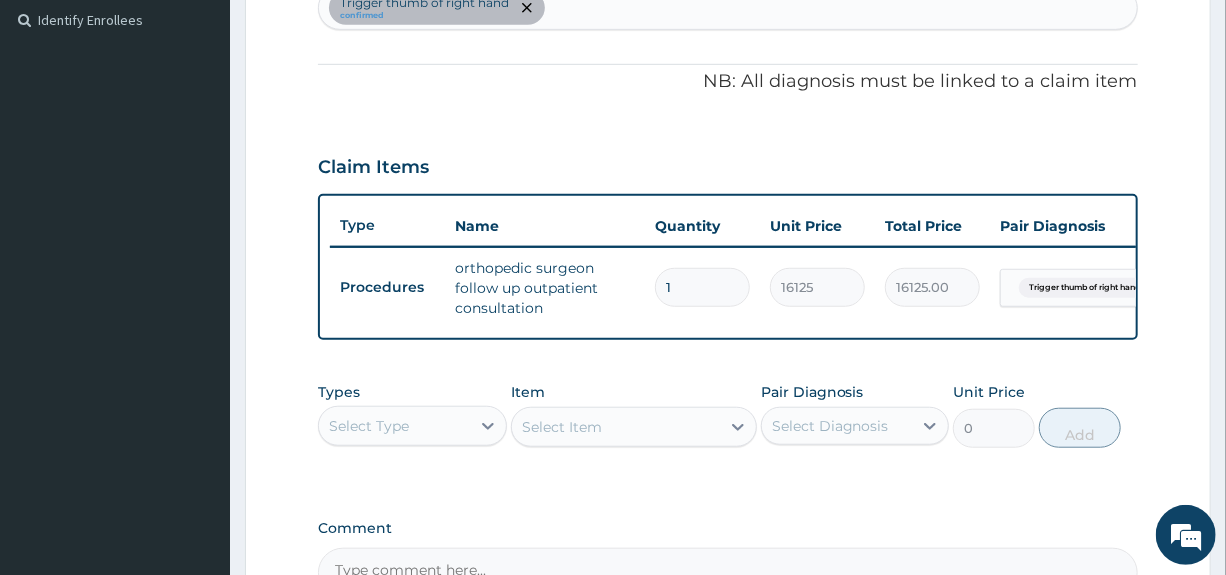 scroll, scrollTop: 797, scrollLeft: 0, axis: vertical 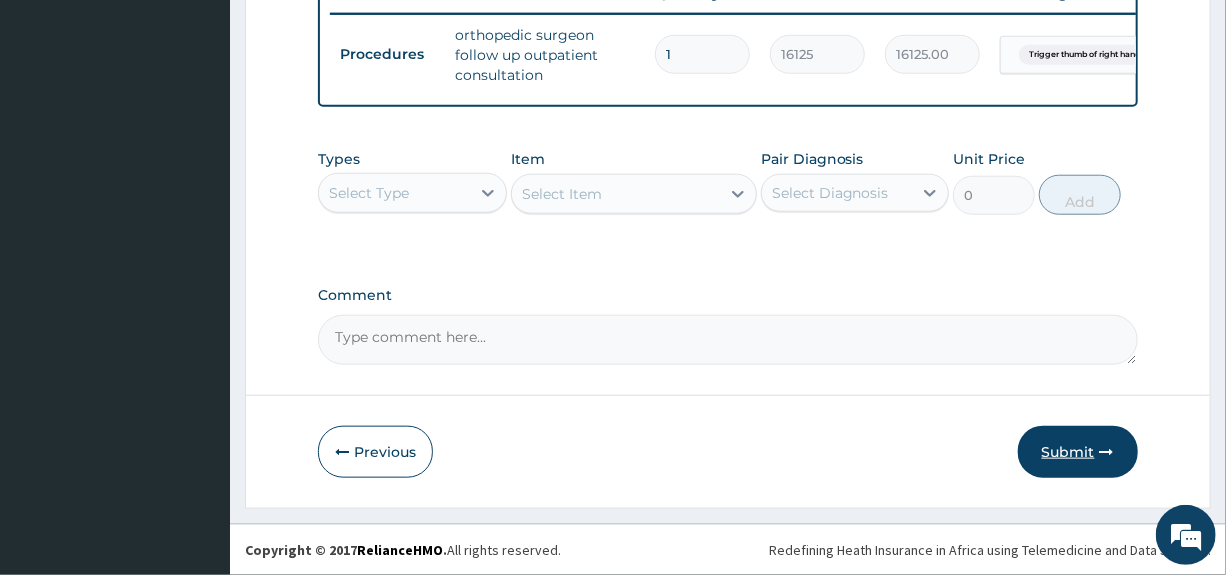 click on "Submit" at bounding box center [1078, 452] 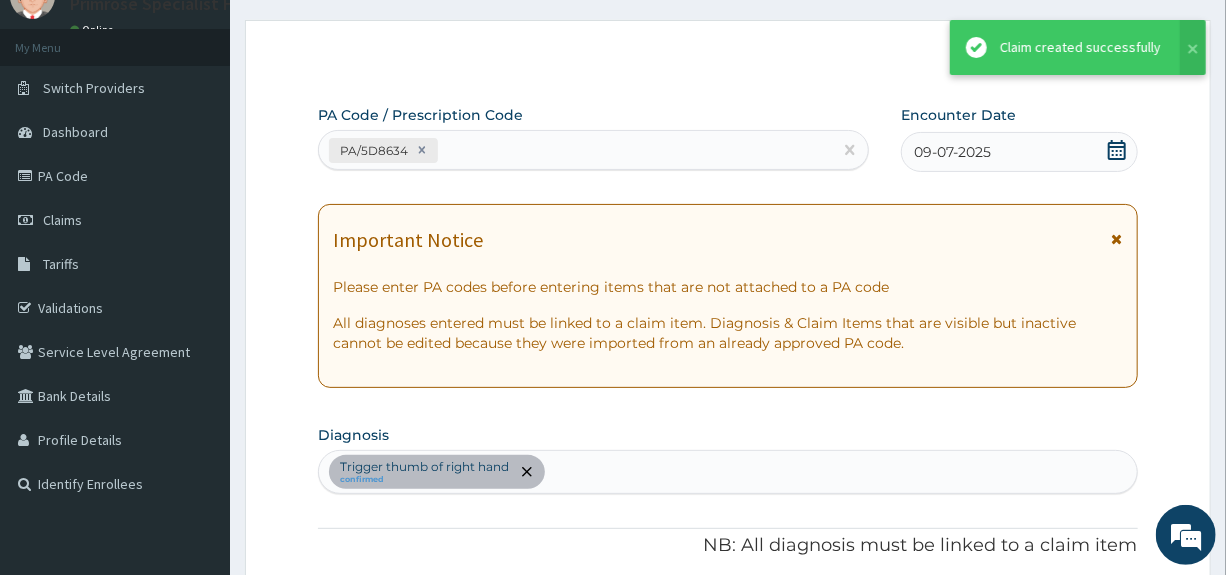 scroll, scrollTop: 797, scrollLeft: 0, axis: vertical 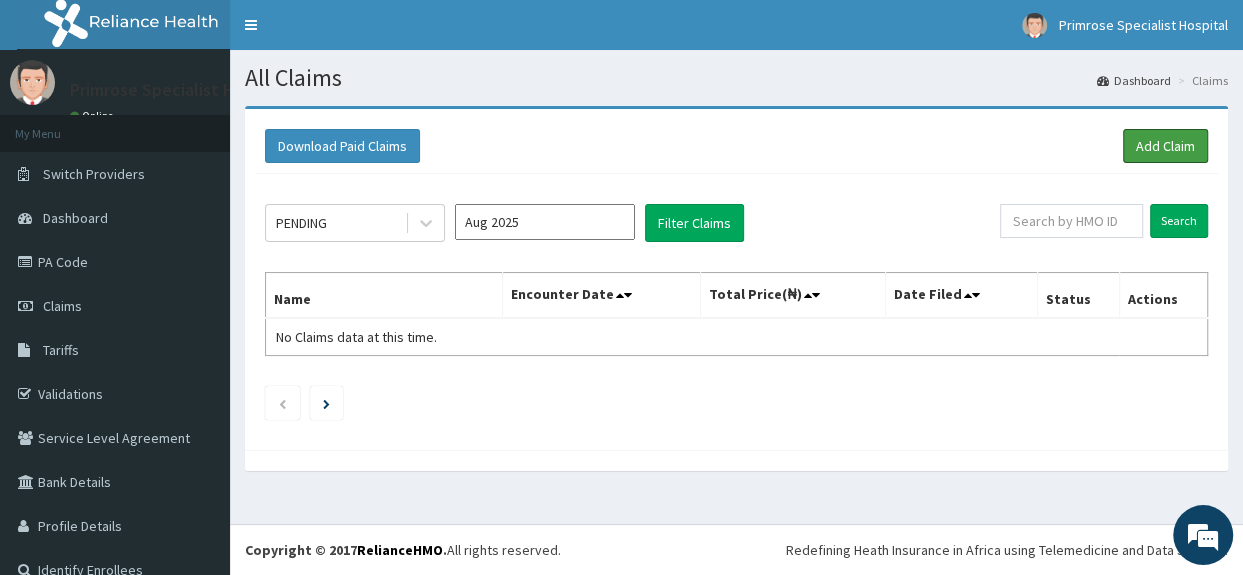 drag, startPoint x: 1159, startPoint y: 148, endPoint x: 959, endPoint y: 88, distance: 208.80614 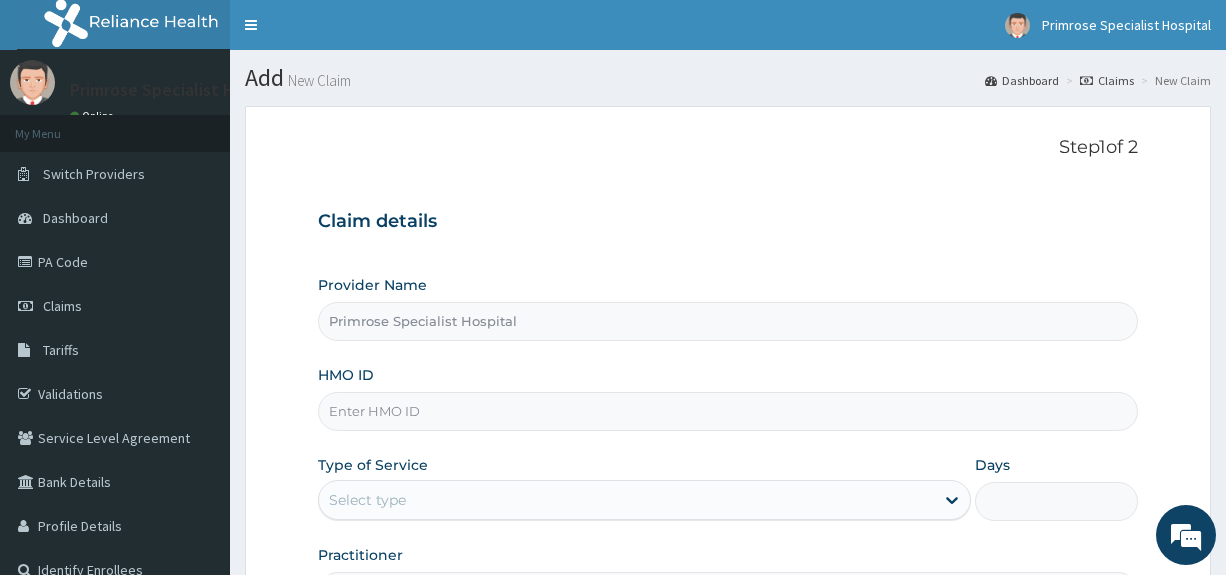 scroll, scrollTop: 0, scrollLeft: 0, axis: both 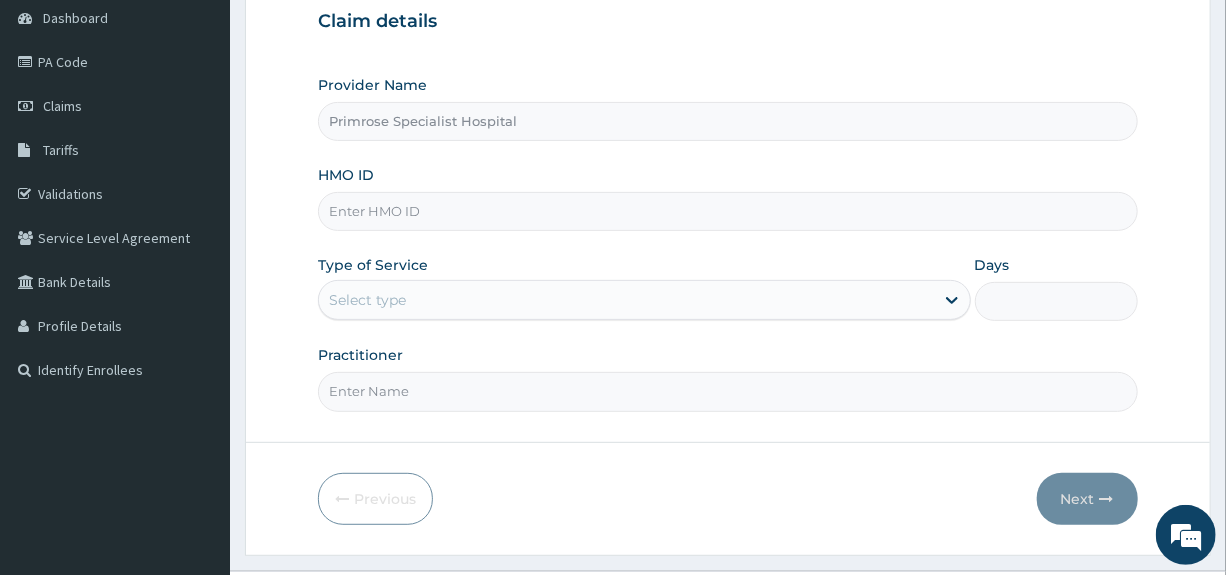click on "HMO ID" at bounding box center [727, 211] 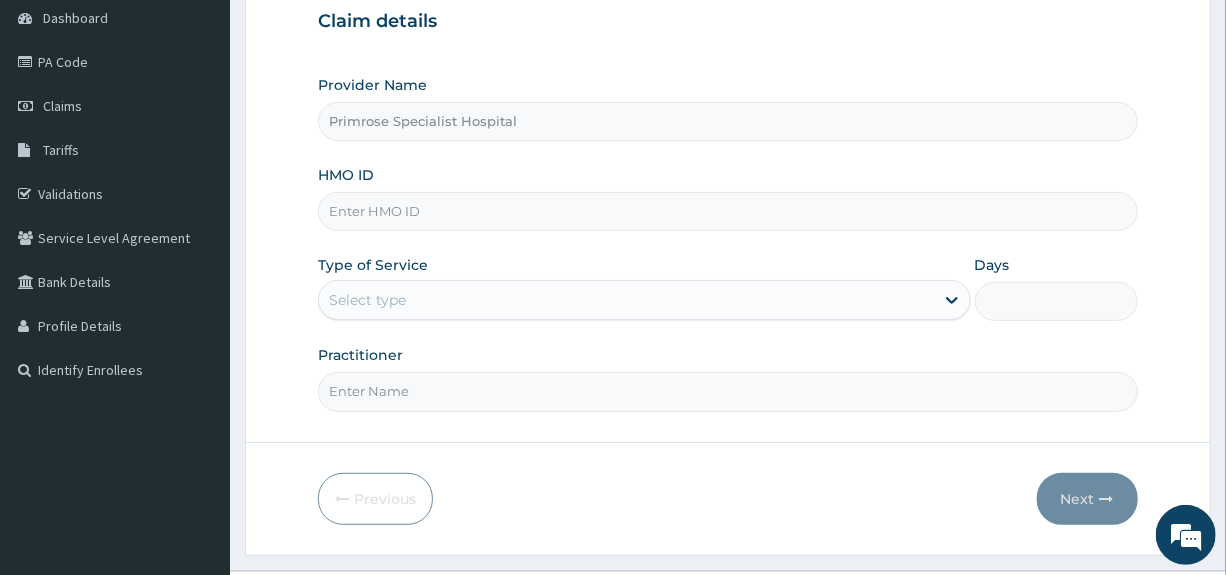 paste on "PA/5D8634" 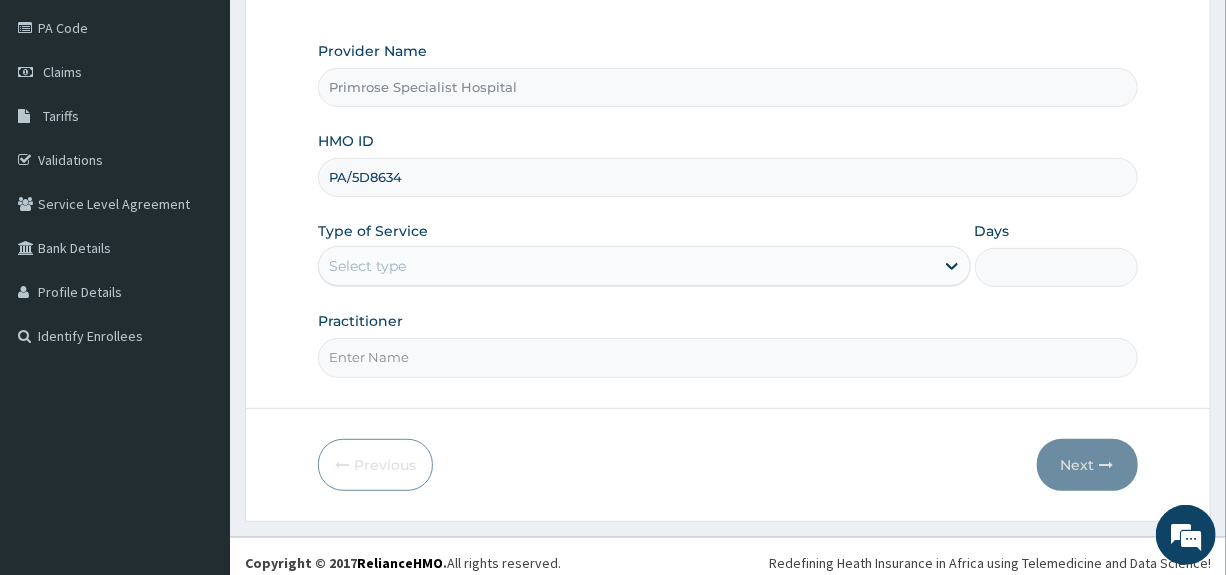 scroll, scrollTop: 244, scrollLeft: 0, axis: vertical 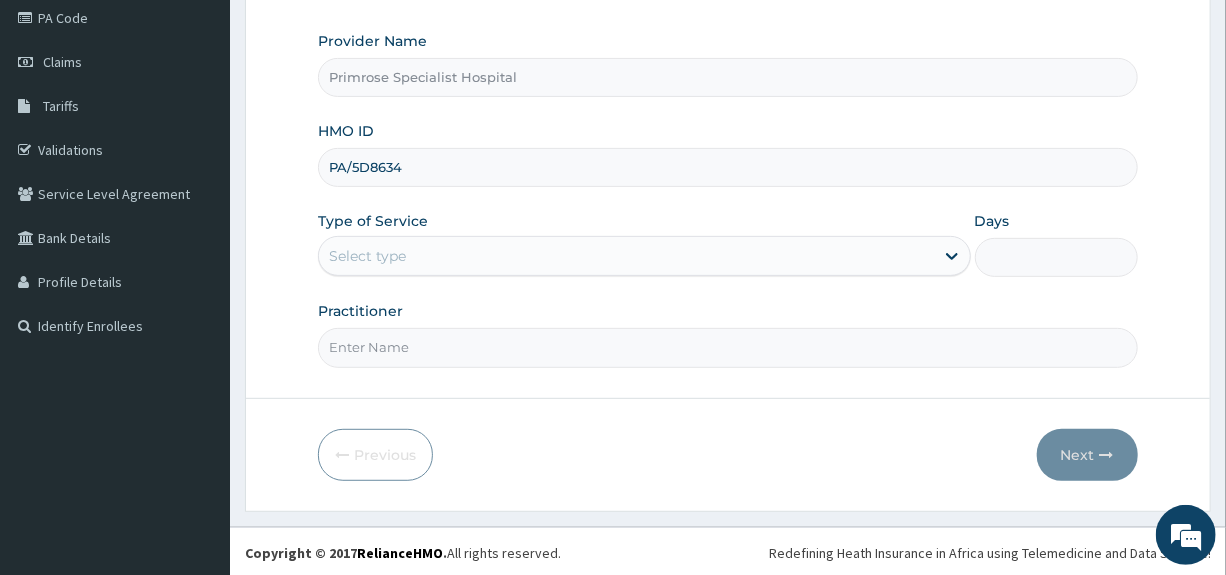 type on "PA/5D8634" 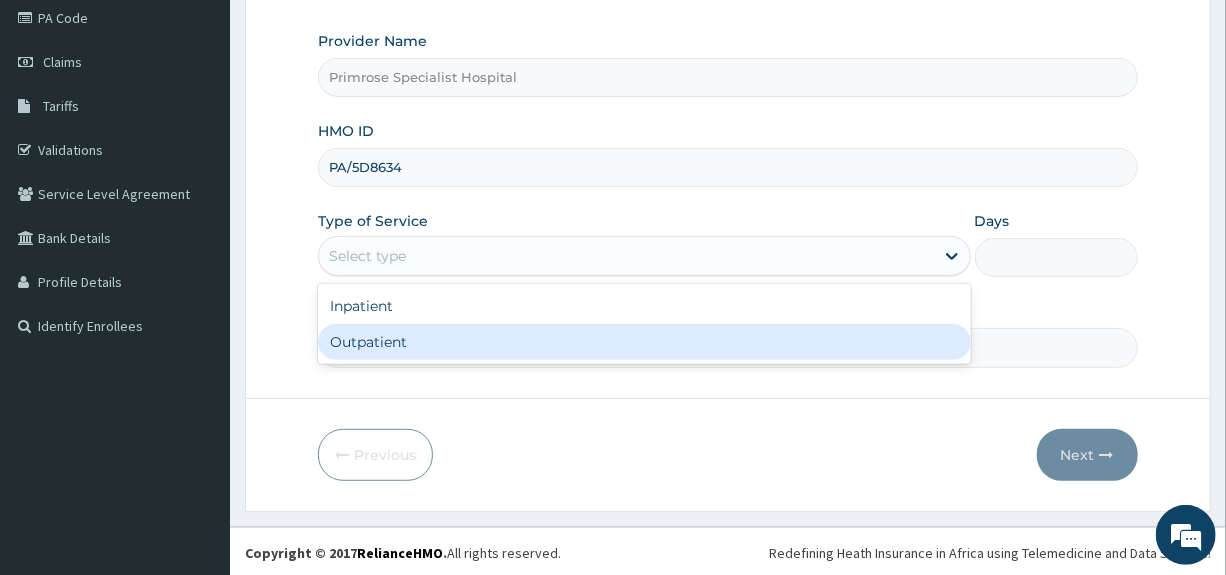 click on "Outpatient" at bounding box center (644, 342) 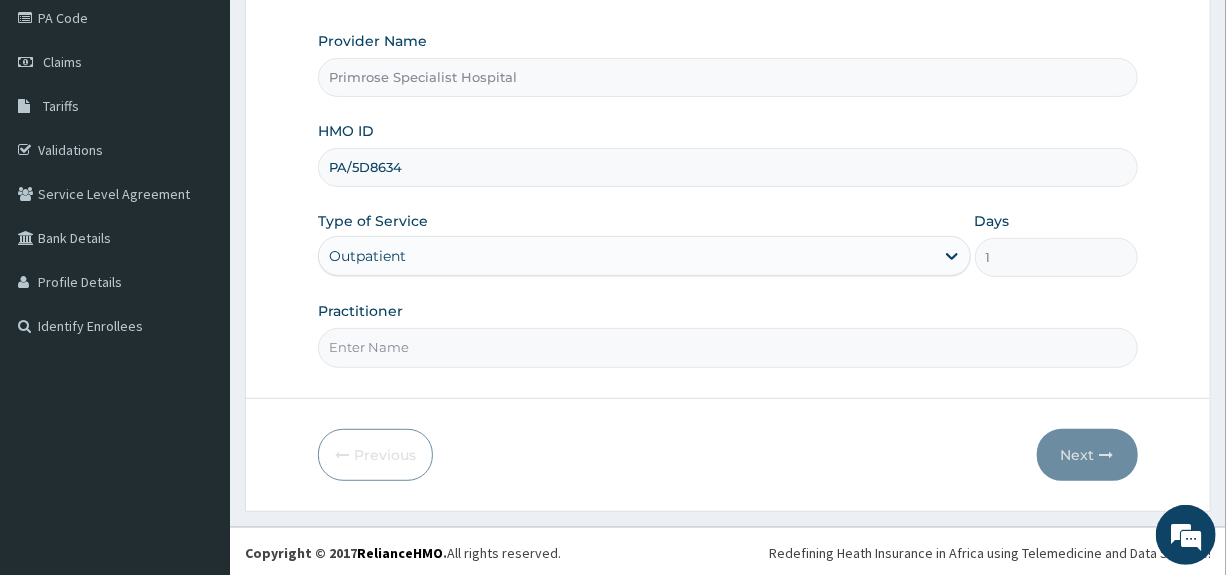 click on "Practitioner" at bounding box center (727, 347) 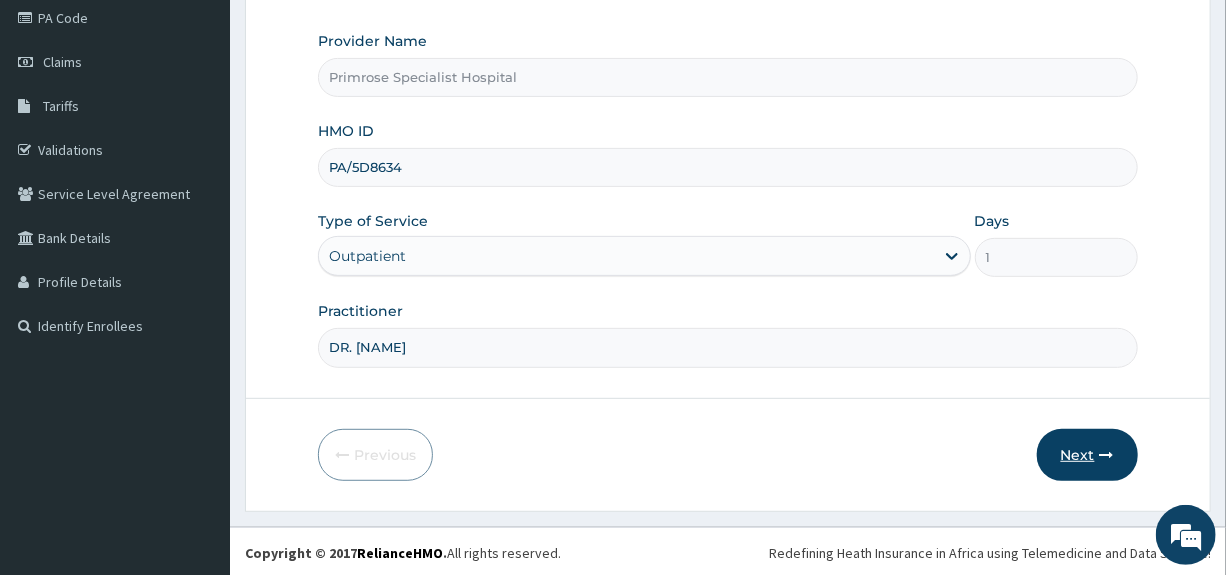 click on "Next" at bounding box center [1087, 455] 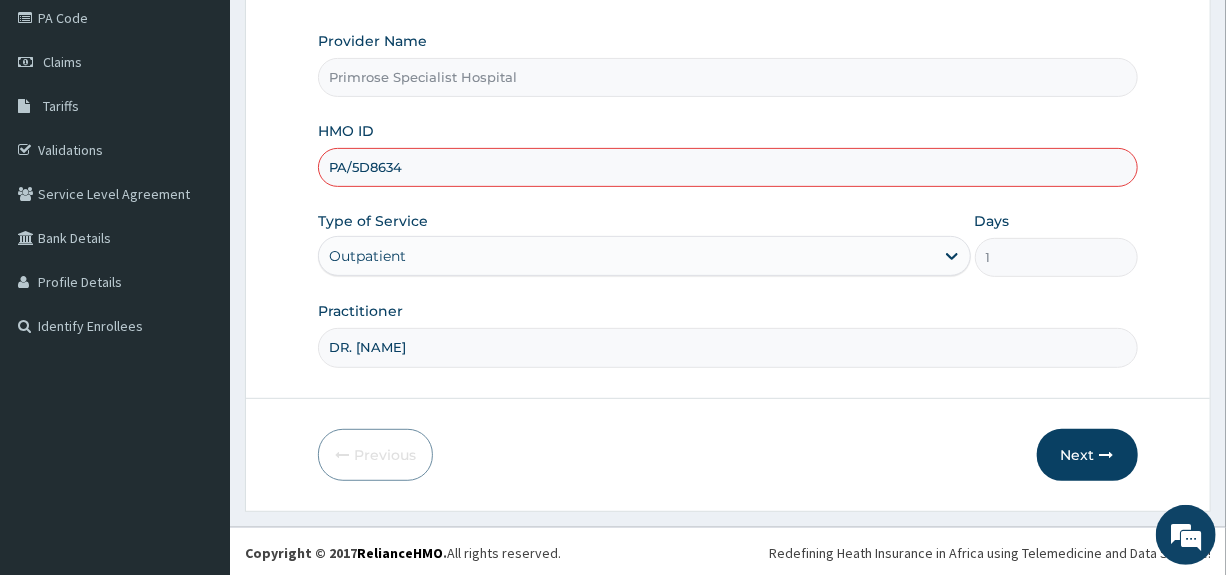 drag, startPoint x: 417, startPoint y: 170, endPoint x: 249, endPoint y: 177, distance: 168.14577 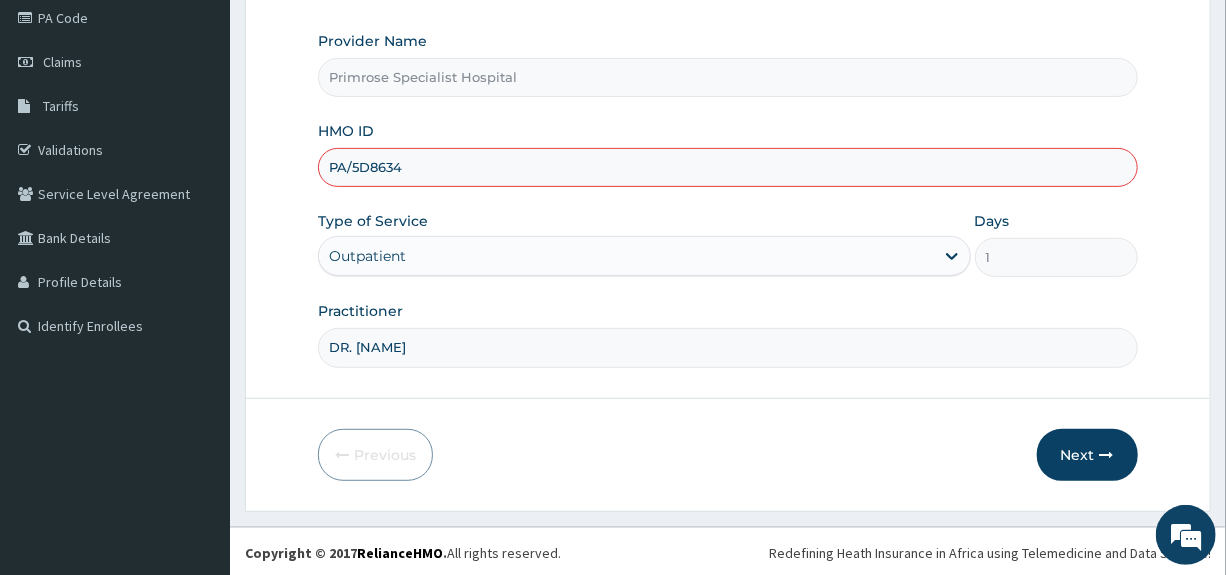 paste on "KSB/10386/A" 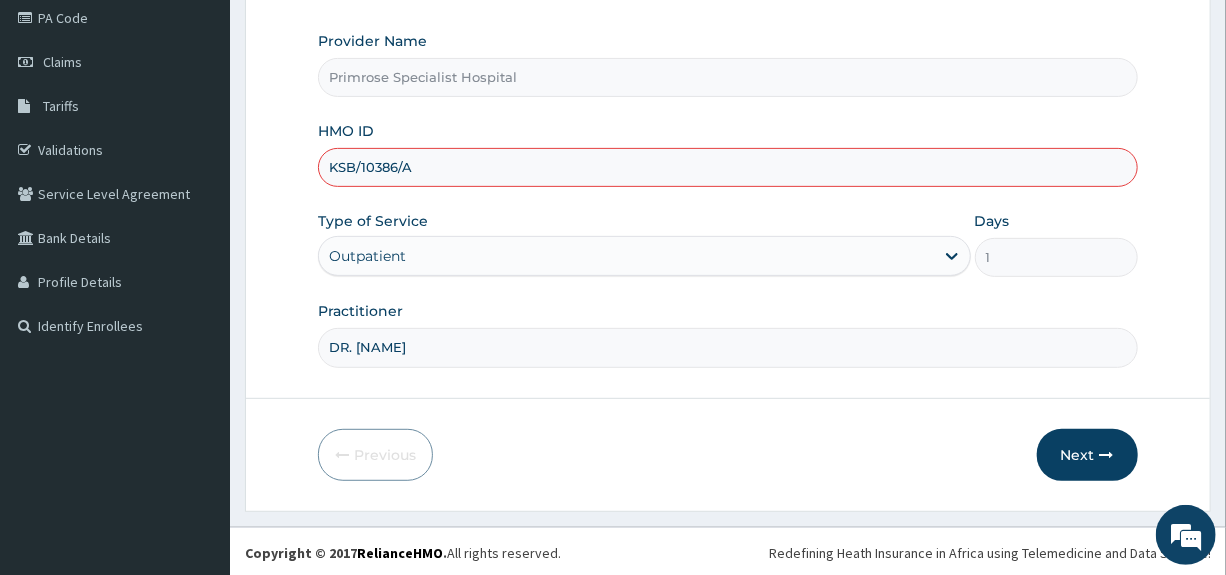 type on "KSB/10386/A" 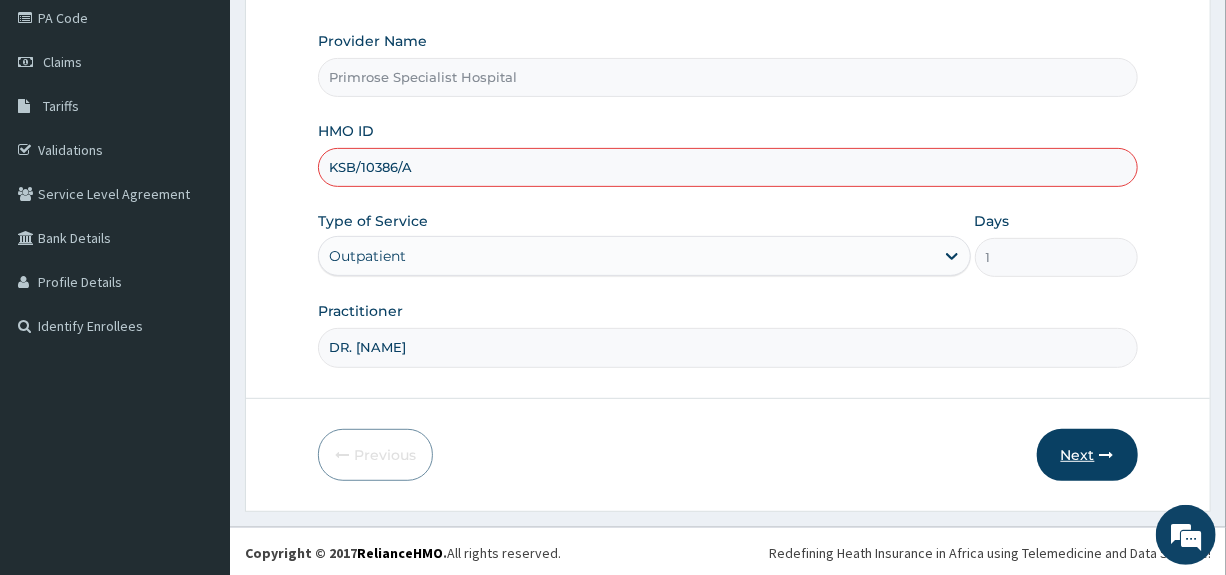 click on "Next" at bounding box center [1087, 455] 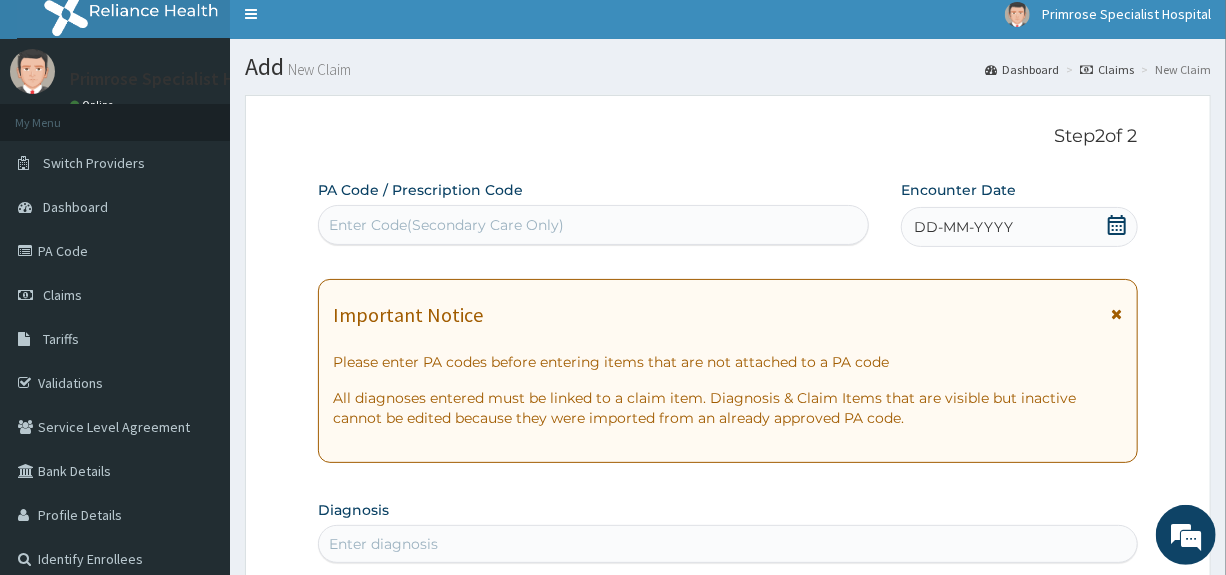 scroll, scrollTop: 0, scrollLeft: 0, axis: both 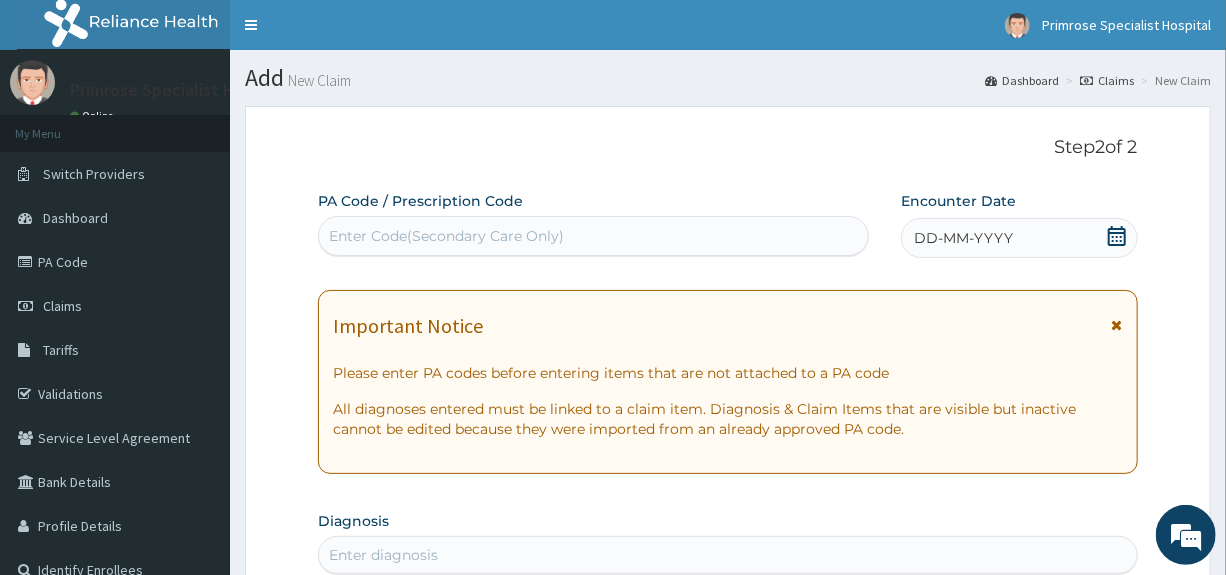 click on "Enter Code(Secondary Care Only)" at bounding box center (446, 236) 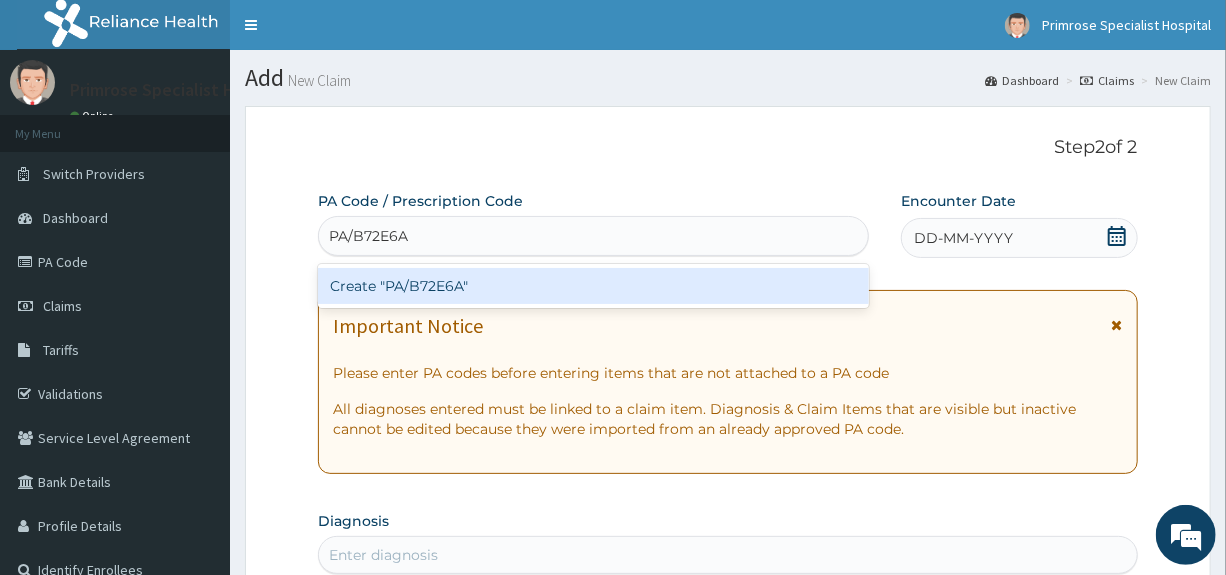 click on "Create "PA/B72E6A"" at bounding box center (593, 286) 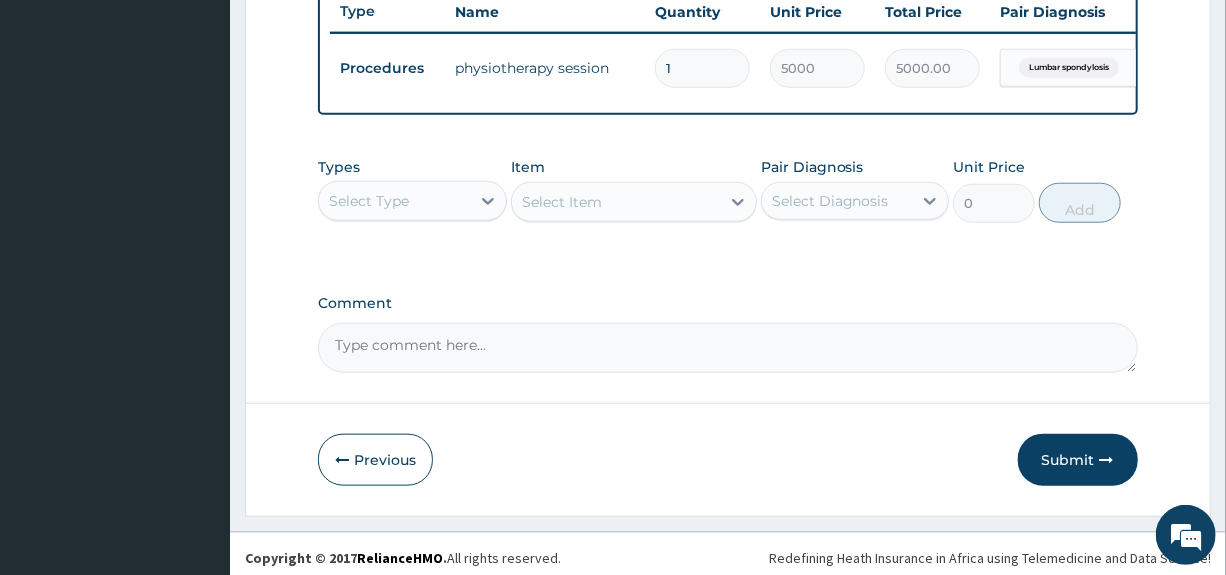 scroll, scrollTop: 786, scrollLeft: 0, axis: vertical 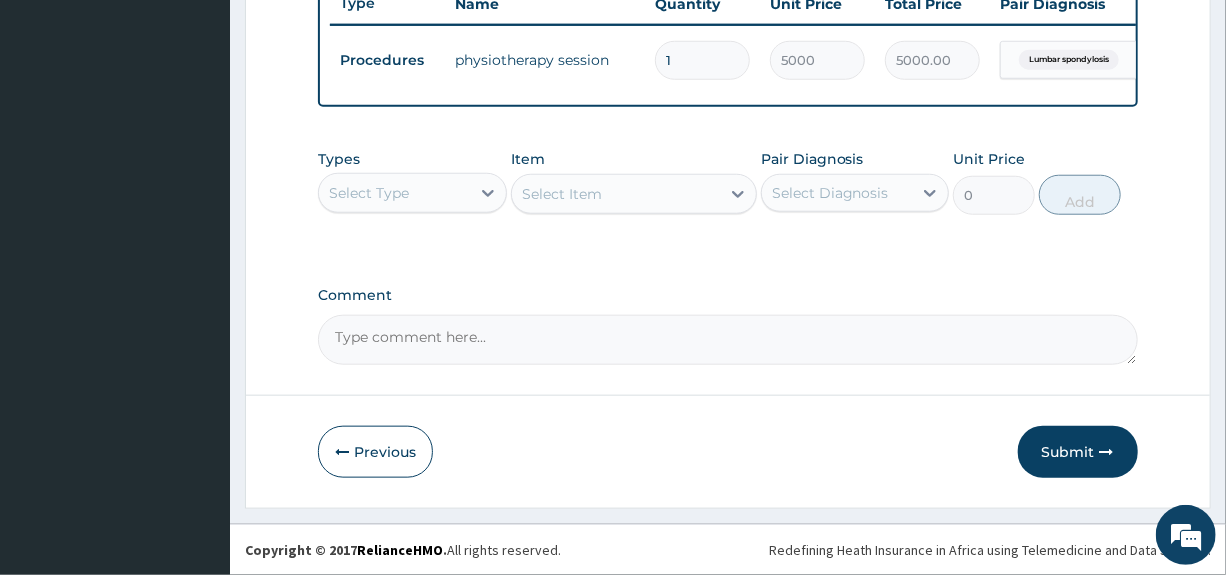 click on "Submit" at bounding box center [1078, 452] 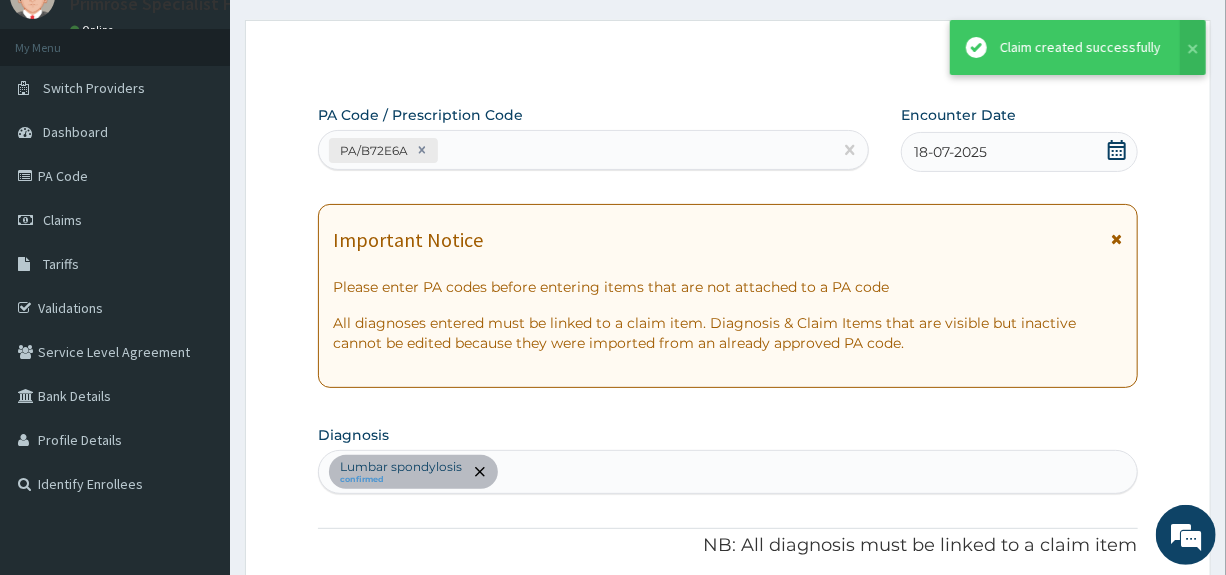 scroll, scrollTop: 786, scrollLeft: 0, axis: vertical 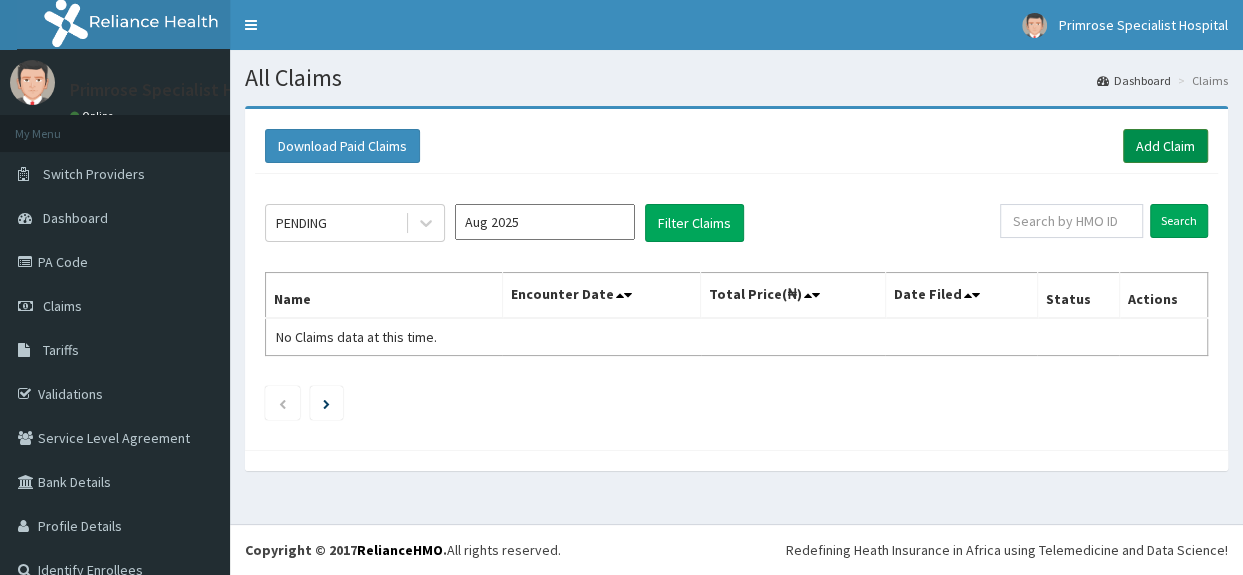 click on "Add Claim" at bounding box center [1165, 146] 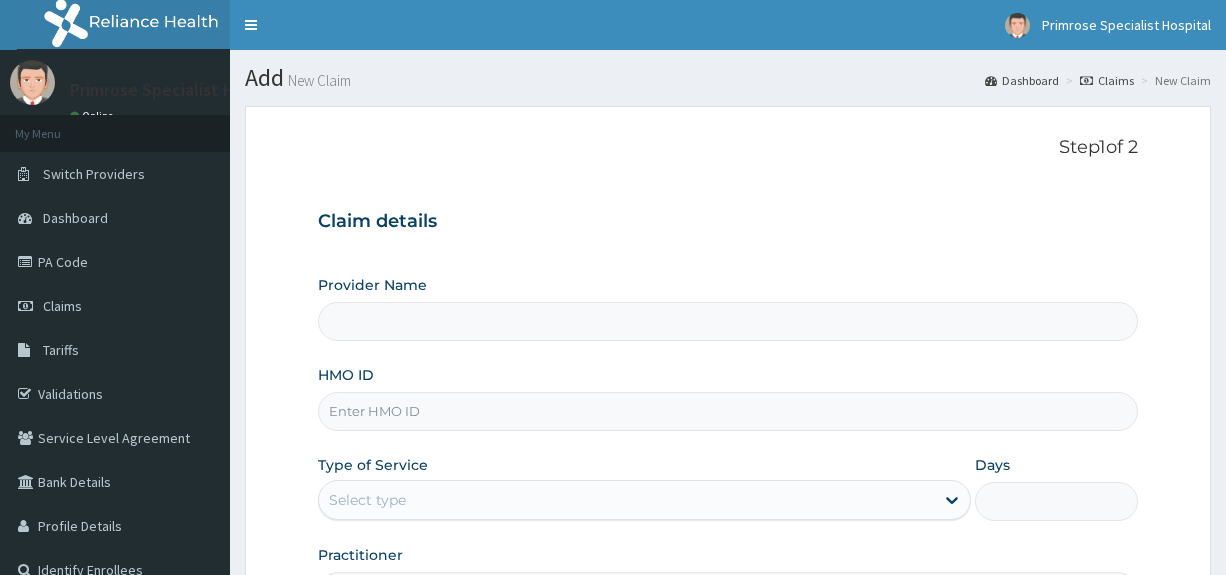 scroll, scrollTop: 0, scrollLeft: 0, axis: both 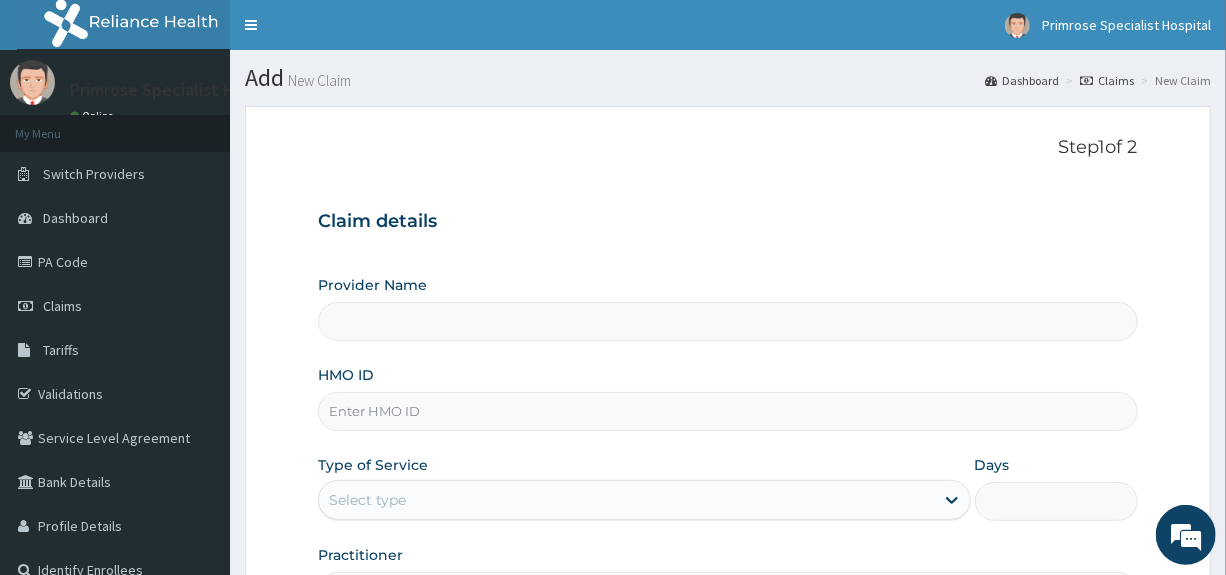 click on "HMO ID" at bounding box center [727, 411] 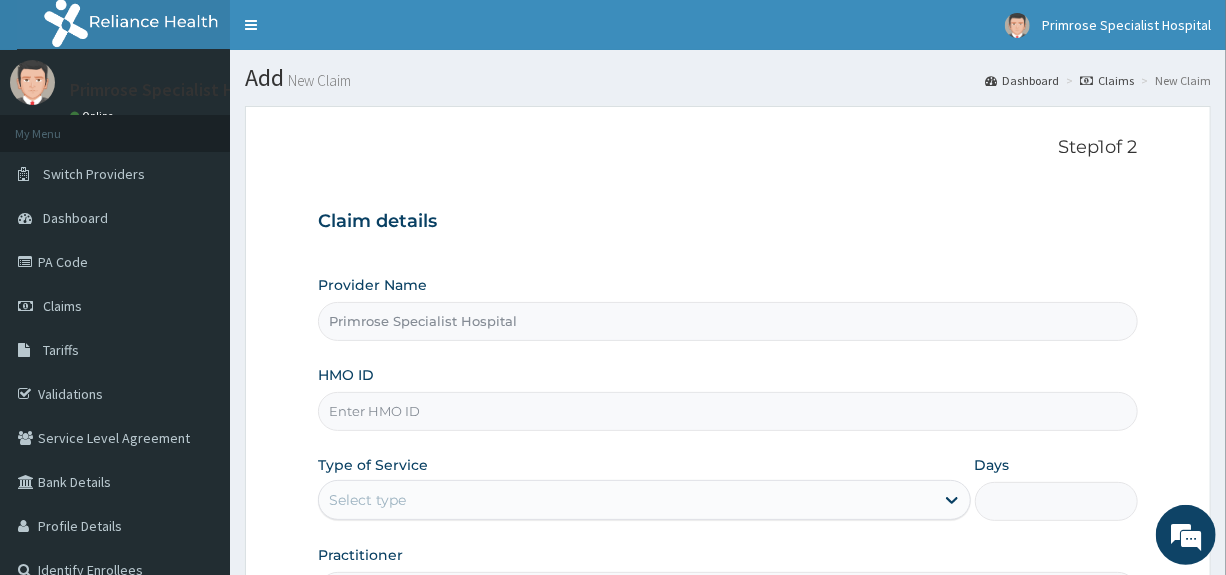 paste on "KSB/10386/A" 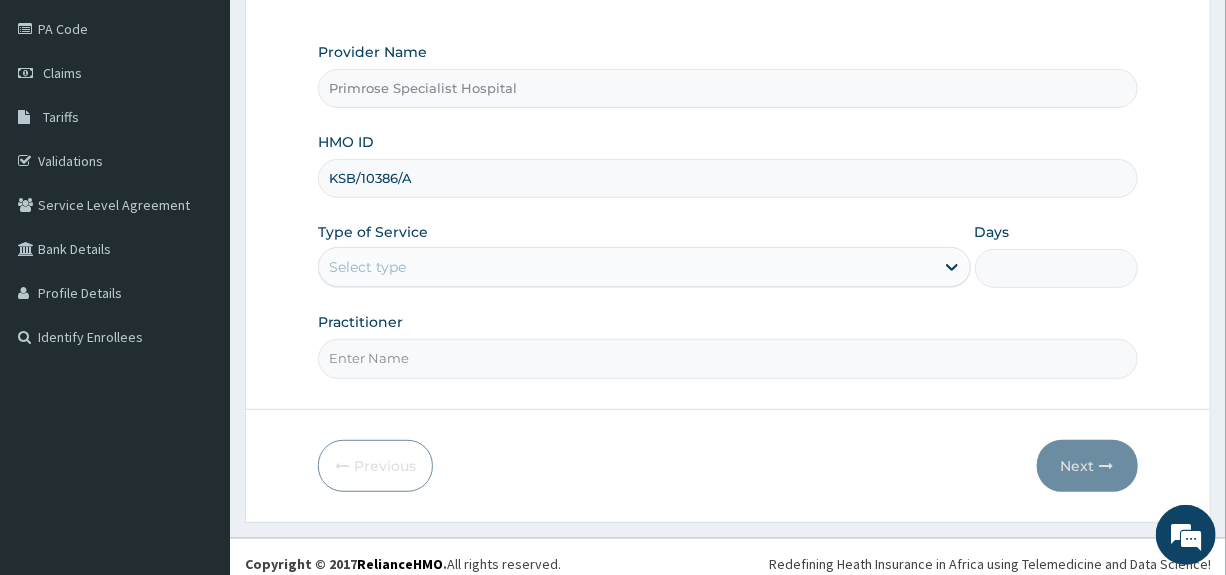 scroll, scrollTop: 244, scrollLeft: 0, axis: vertical 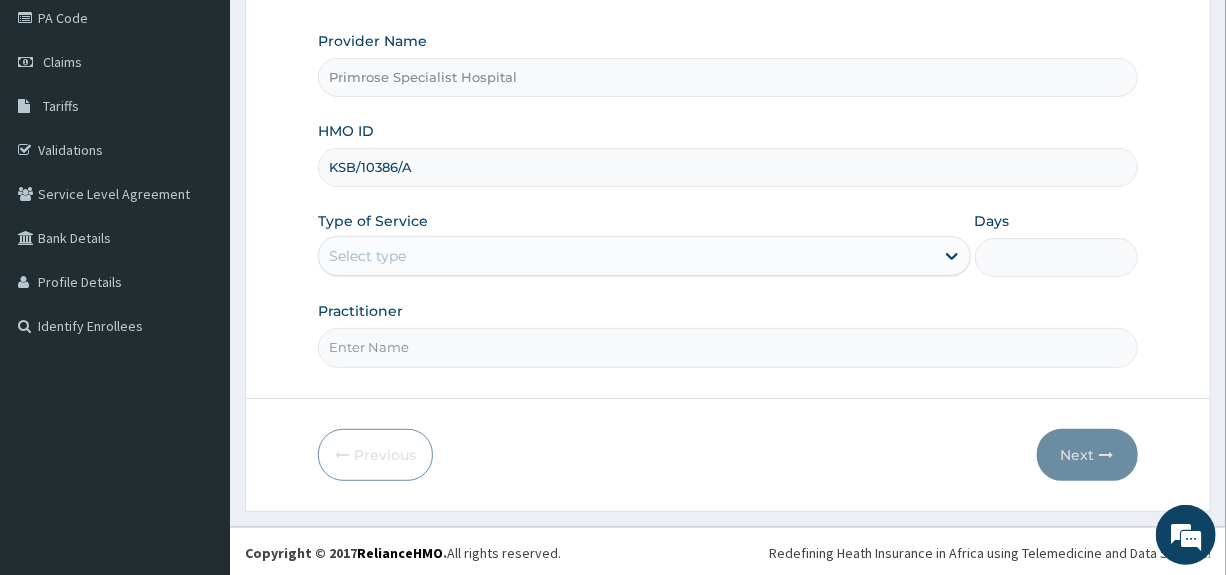 type on "KSB/10386/A" 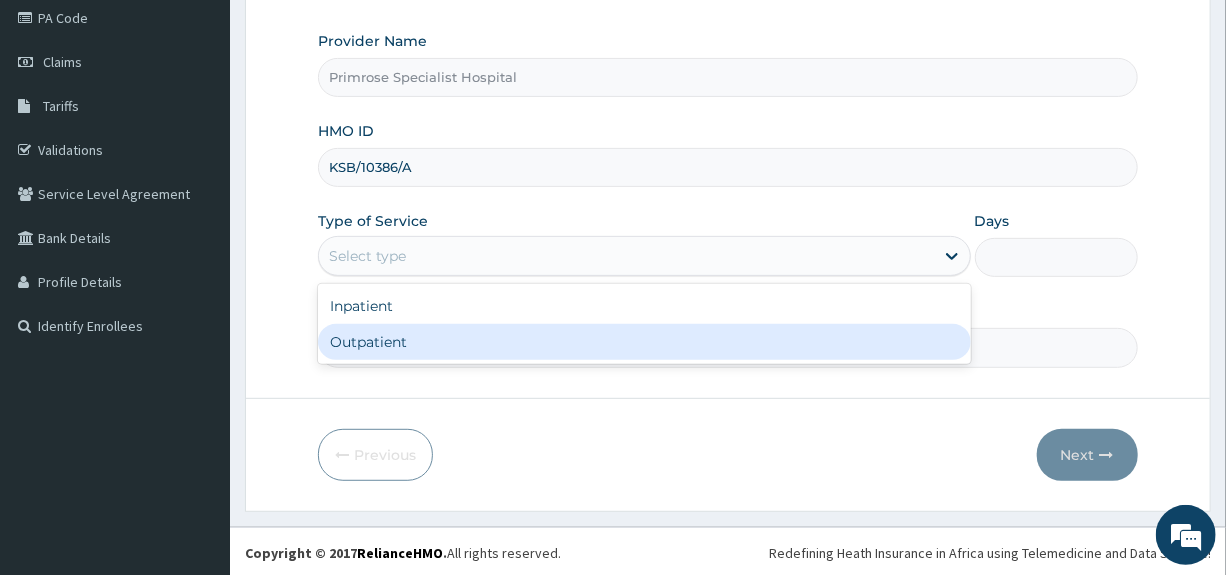 click on "Outpatient" at bounding box center [644, 342] 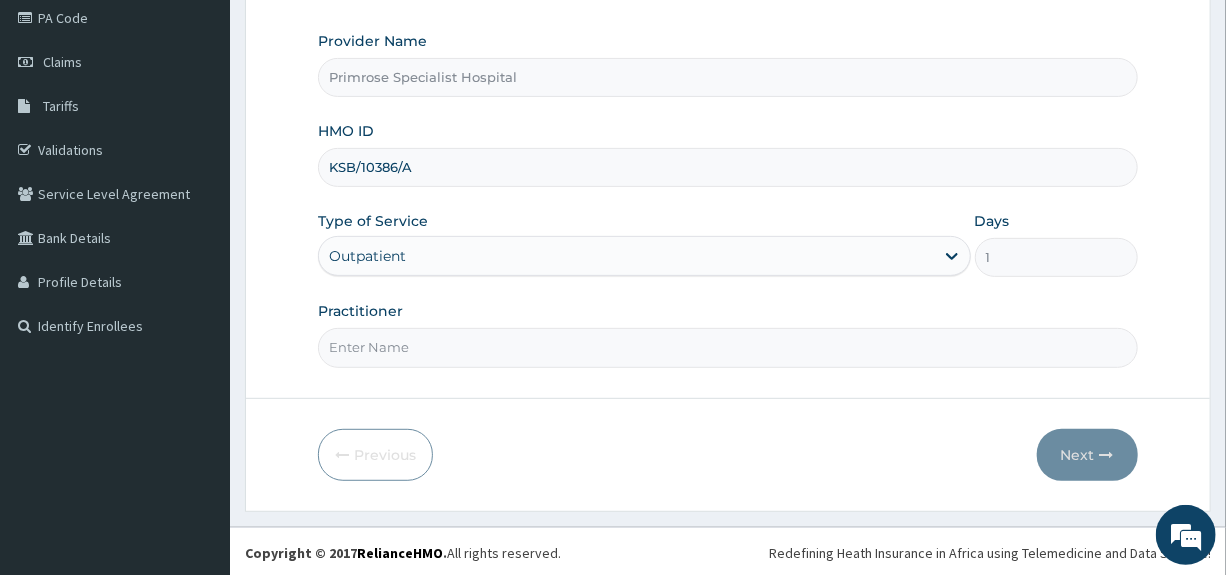 click on "Practitioner" at bounding box center [727, 347] 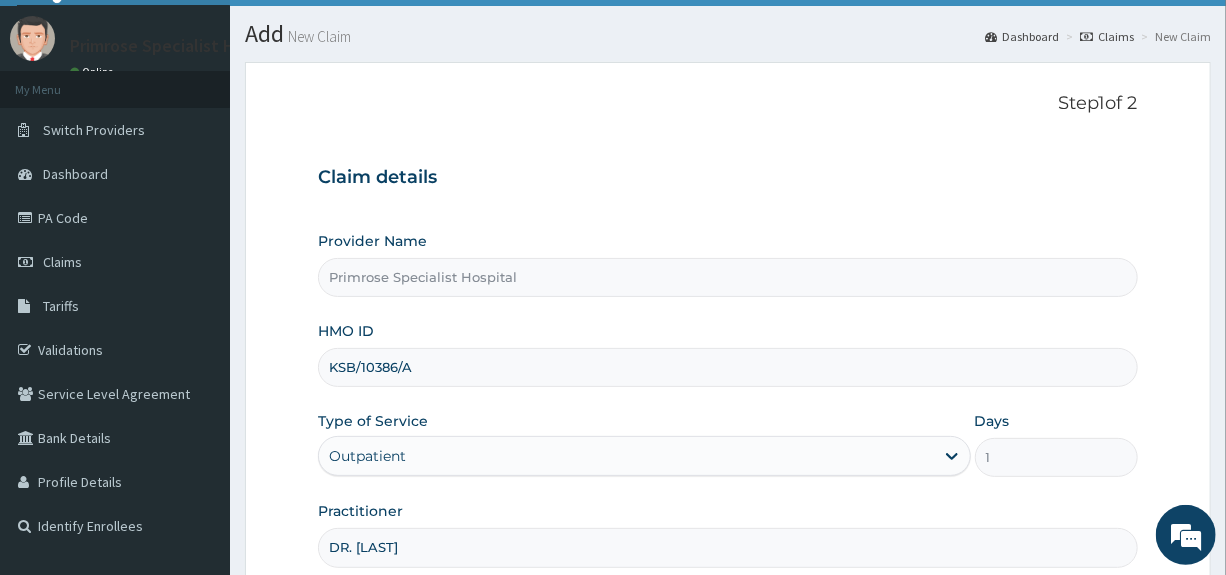 scroll, scrollTop: 244, scrollLeft: 0, axis: vertical 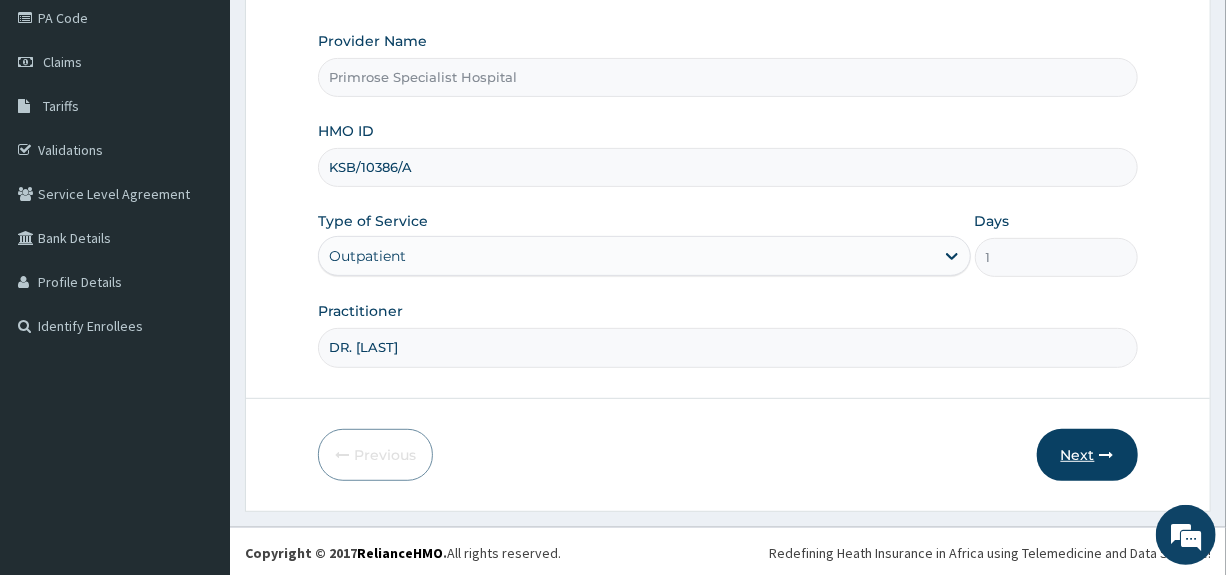 click on "Next" at bounding box center [1087, 455] 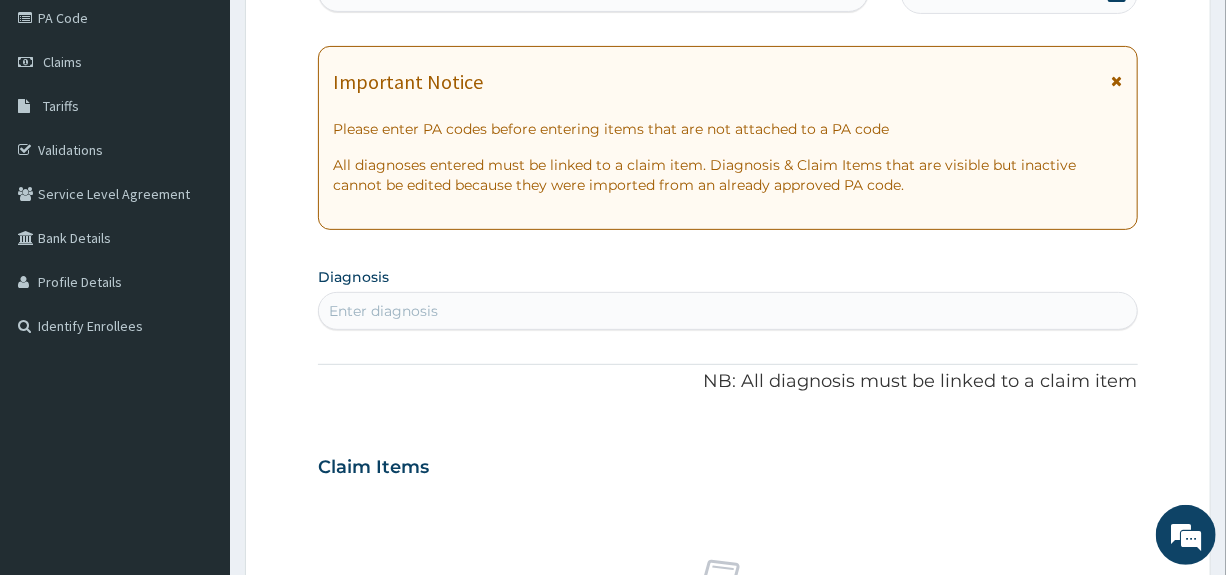 scroll, scrollTop: 0, scrollLeft: 0, axis: both 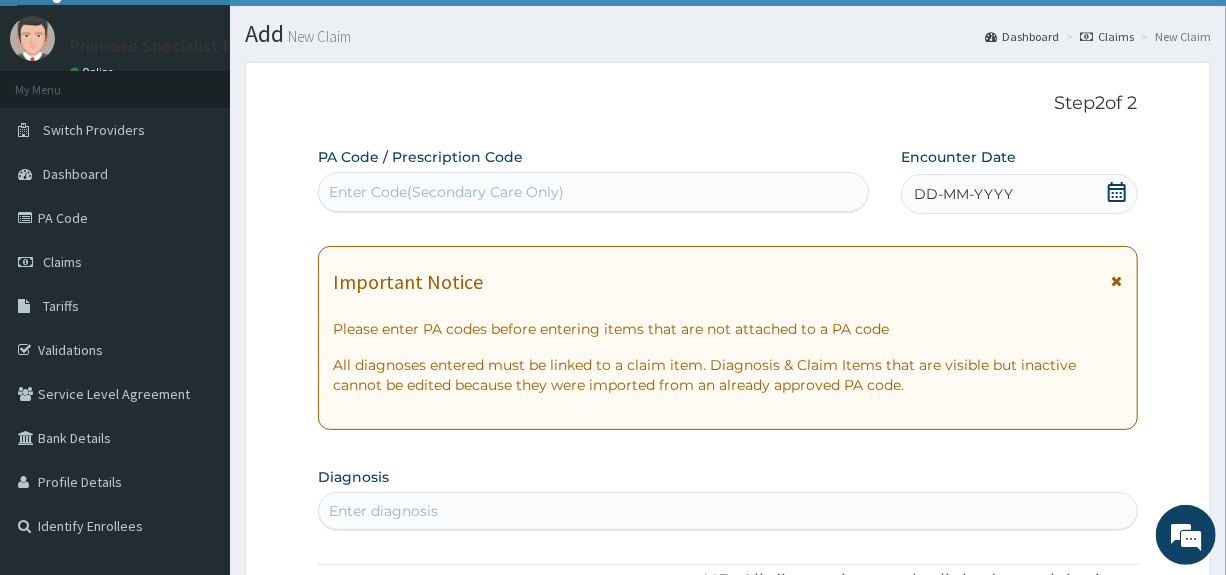 click on "Enter Code(Secondary Care Only)" at bounding box center (446, 192) 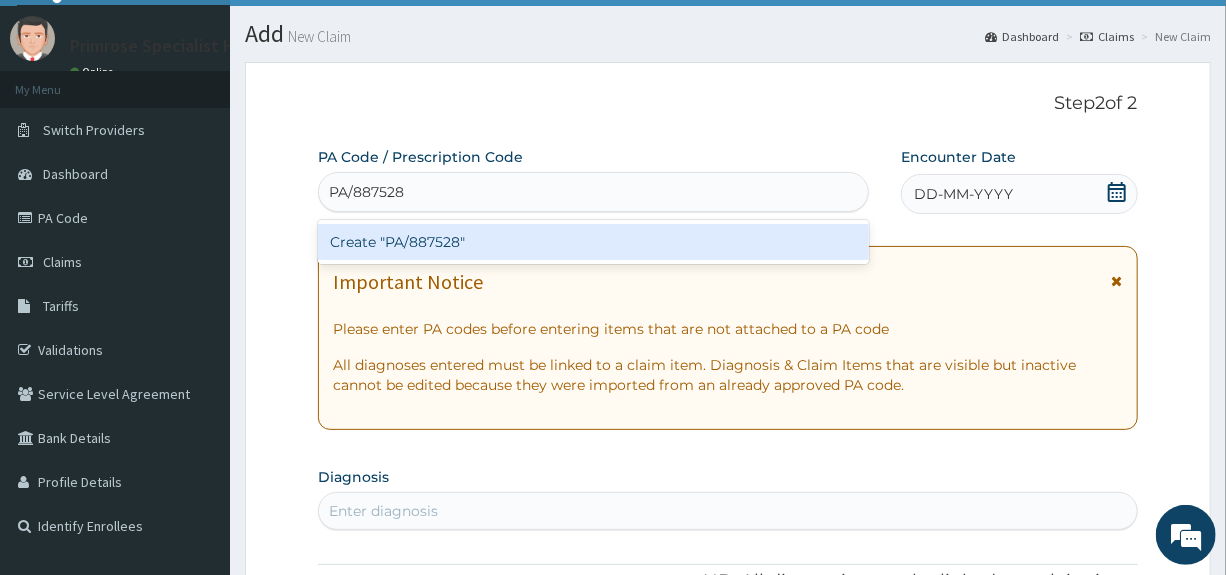 click on "Create "PA/887528"" at bounding box center (593, 242) 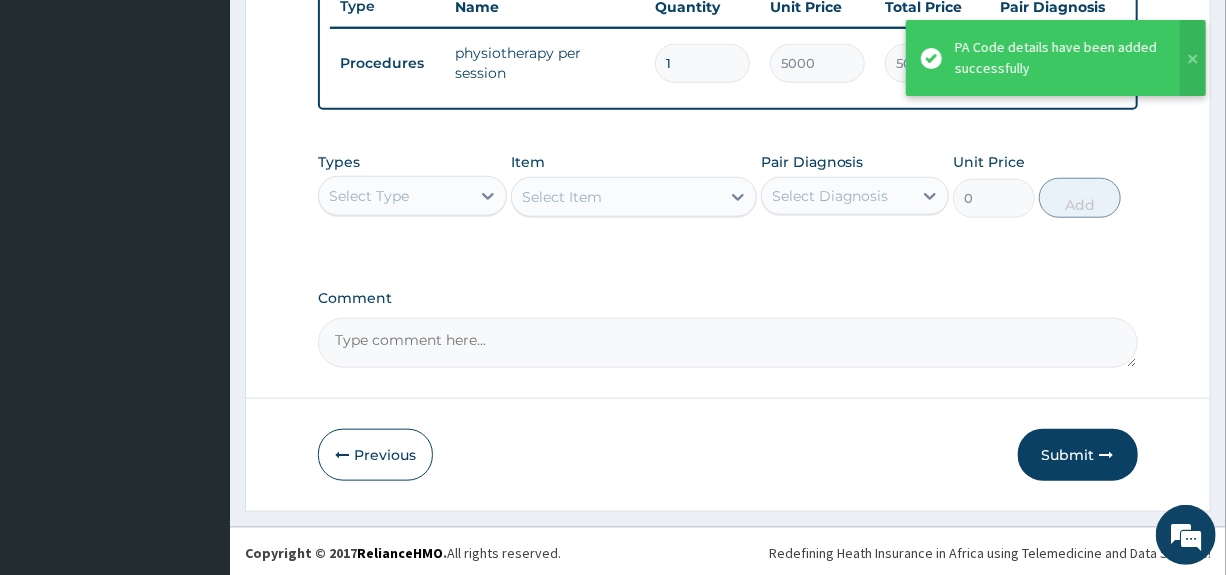 scroll, scrollTop: 786, scrollLeft: 0, axis: vertical 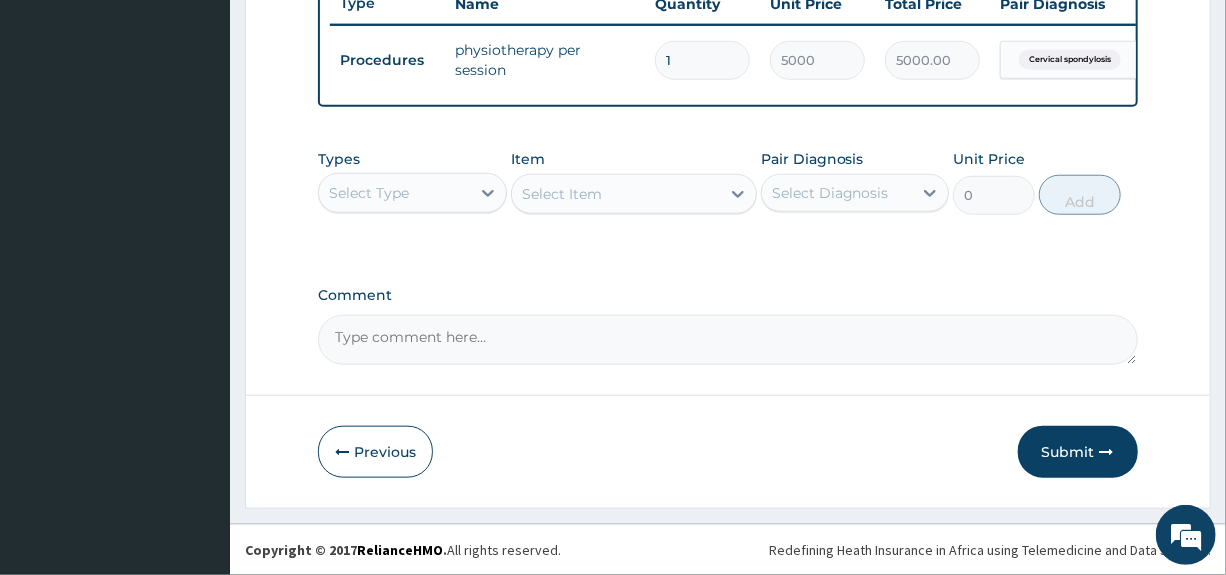 drag, startPoint x: 1071, startPoint y: 448, endPoint x: 1036, endPoint y: 394, distance: 64.3506 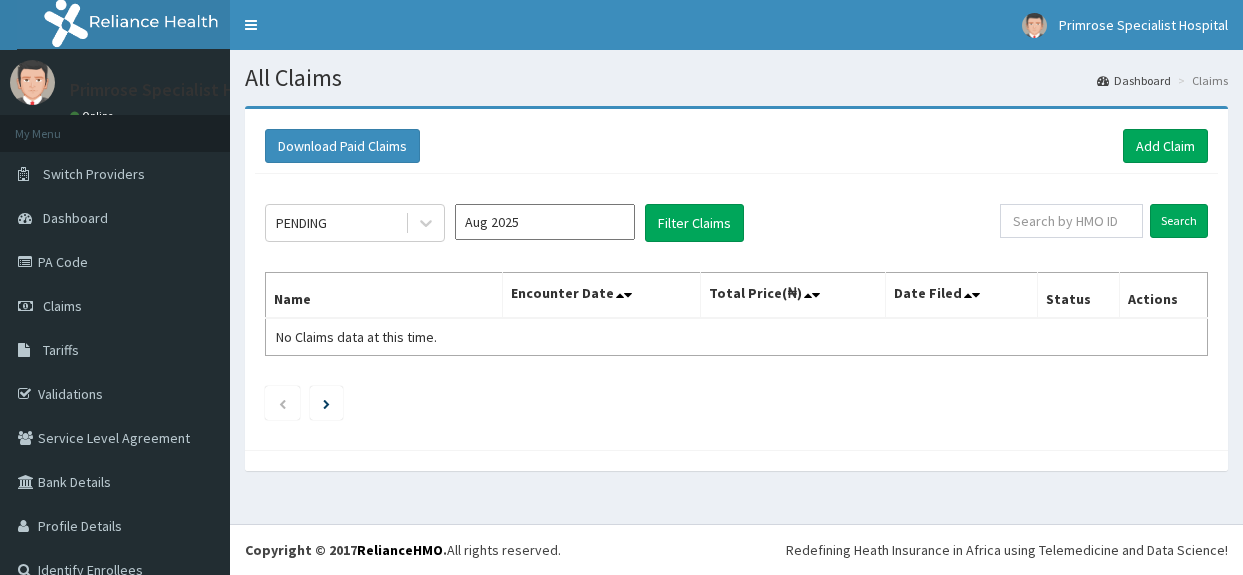 scroll, scrollTop: 0, scrollLeft: 0, axis: both 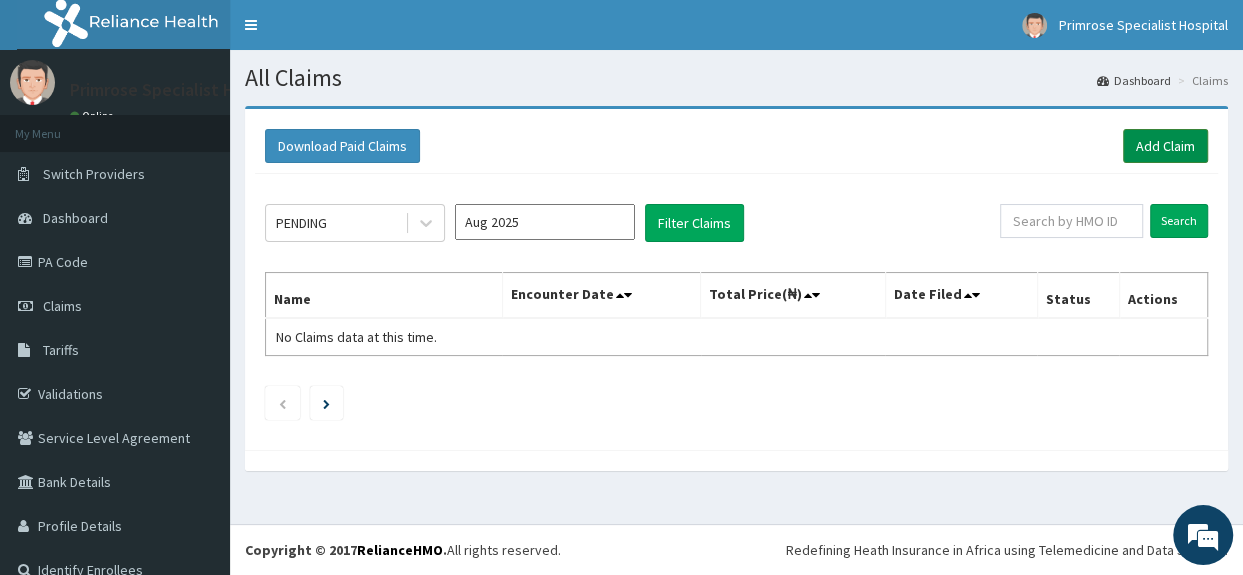 click on "Add Claim" at bounding box center (1165, 146) 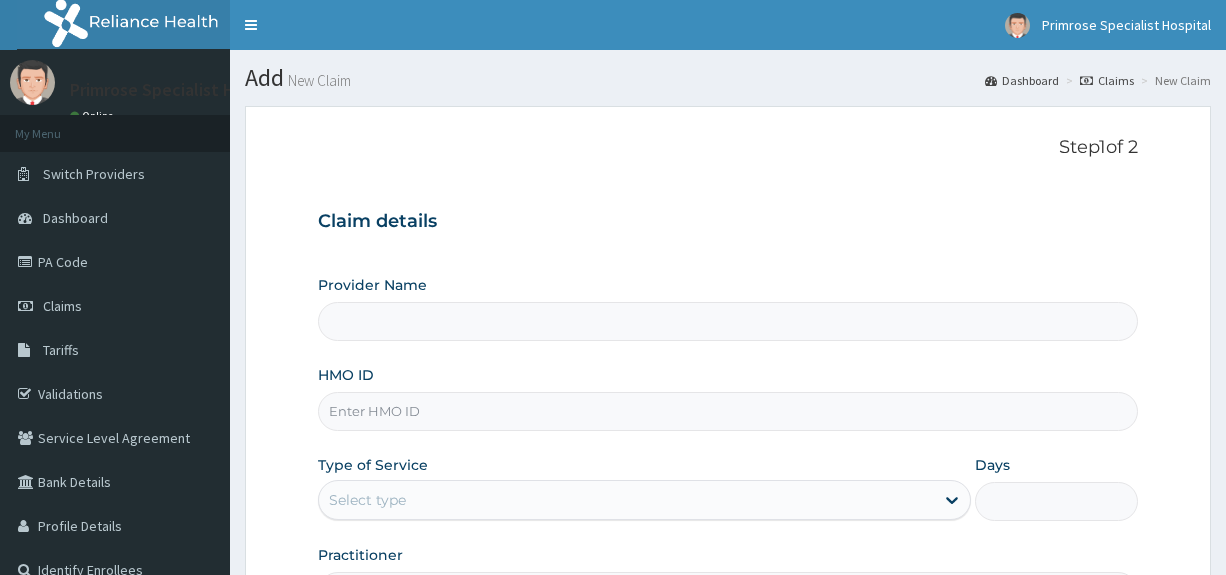 scroll, scrollTop: 0, scrollLeft: 0, axis: both 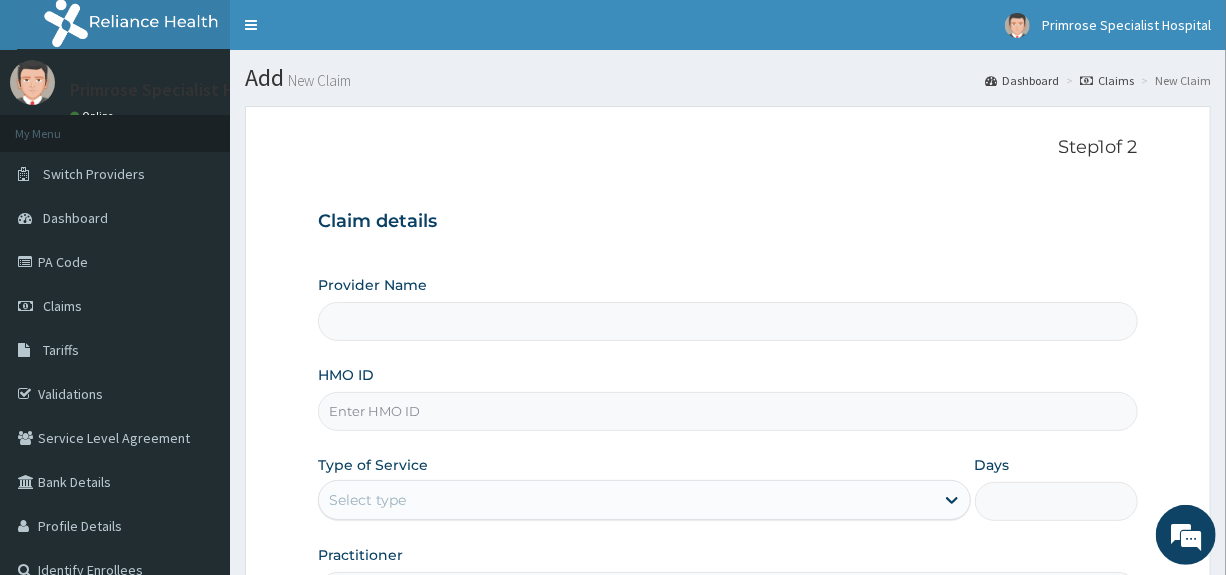 type on "Primrose Specialist Hospital" 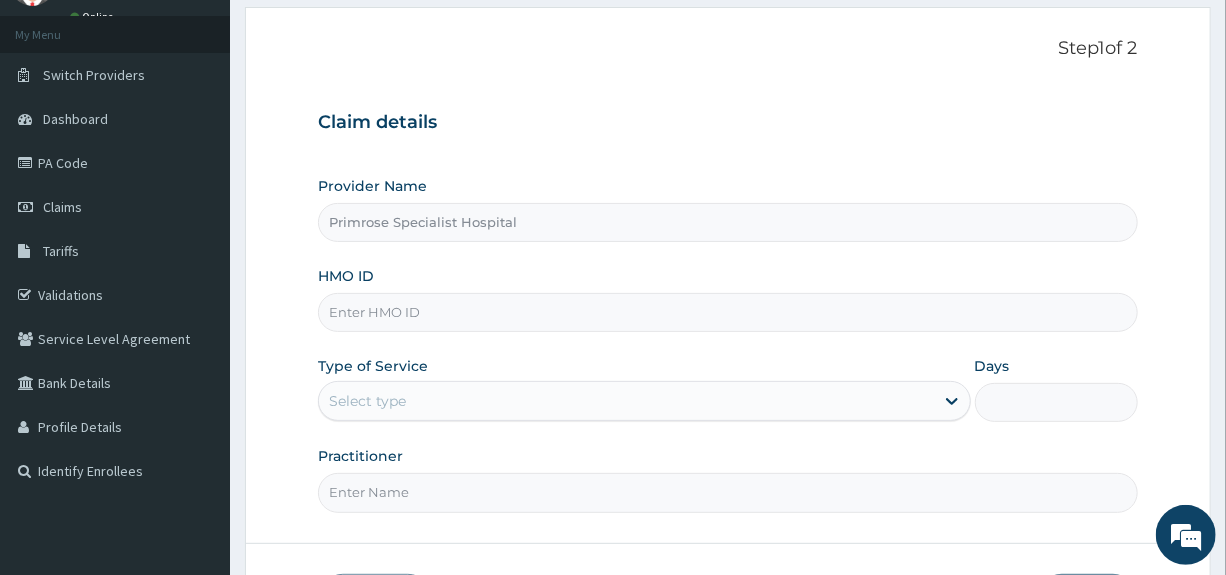 scroll, scrollTop: 200, scrollLeft: 0, axis: vertical 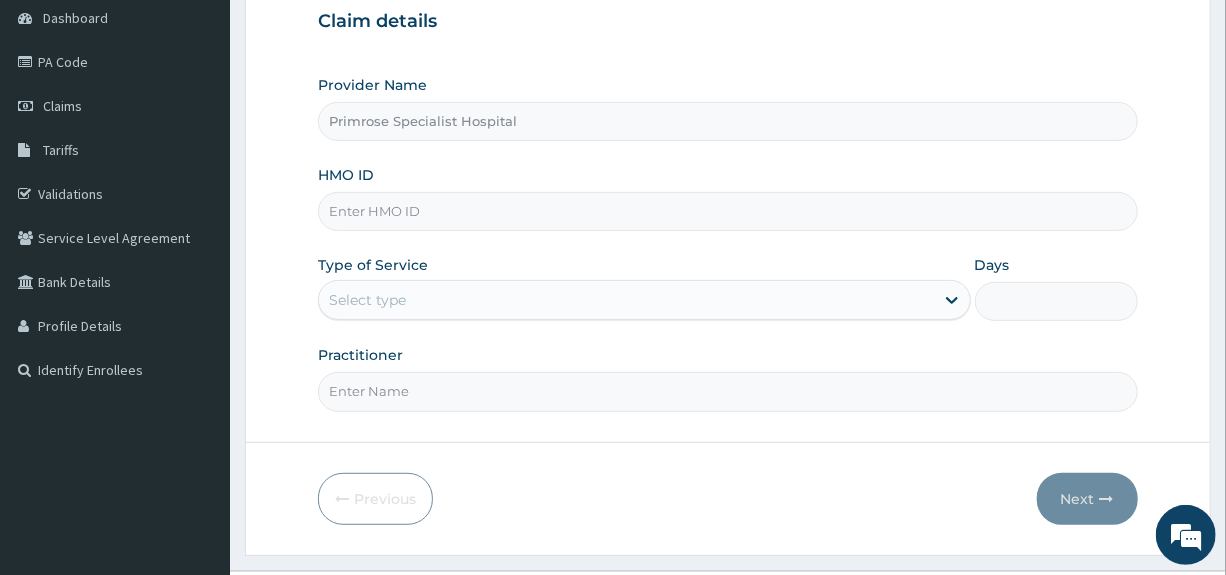 click on "HMO ID" at bounding box center (727, 211) 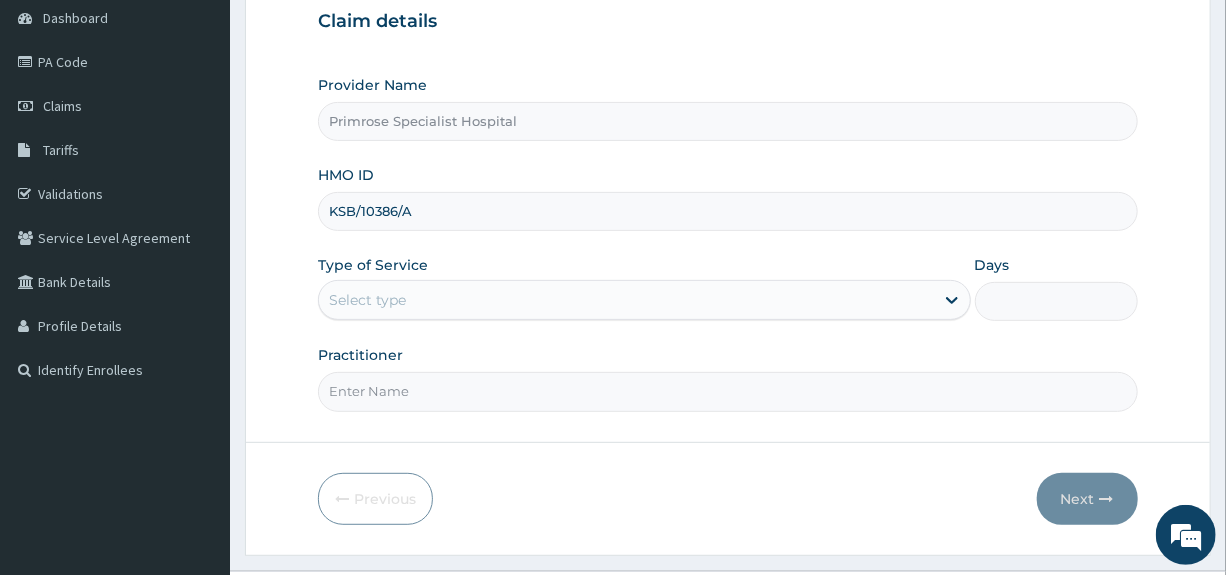type on "KSB/10386/A" 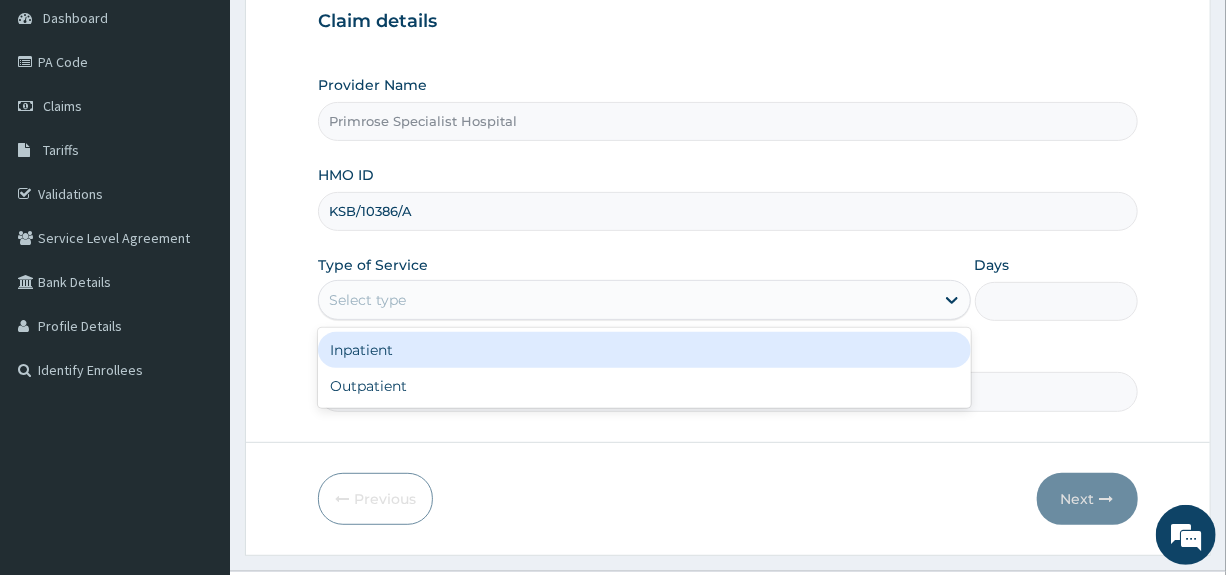 click on "Select type" at bounding box center (626, 300) 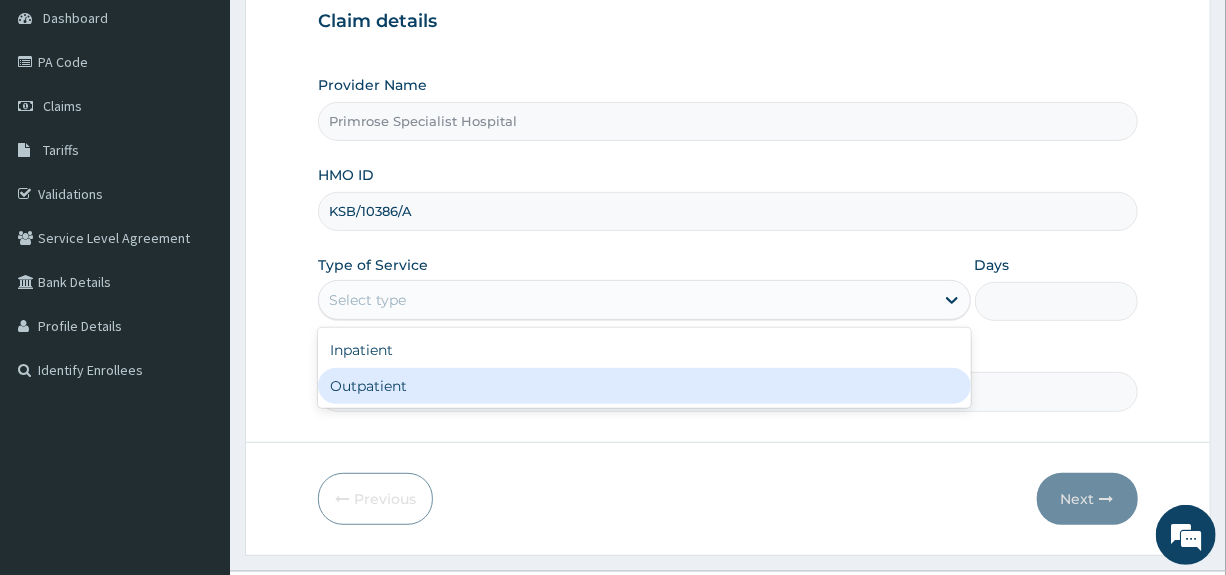 click on "Outpatient" at bounding box center [644, 386] 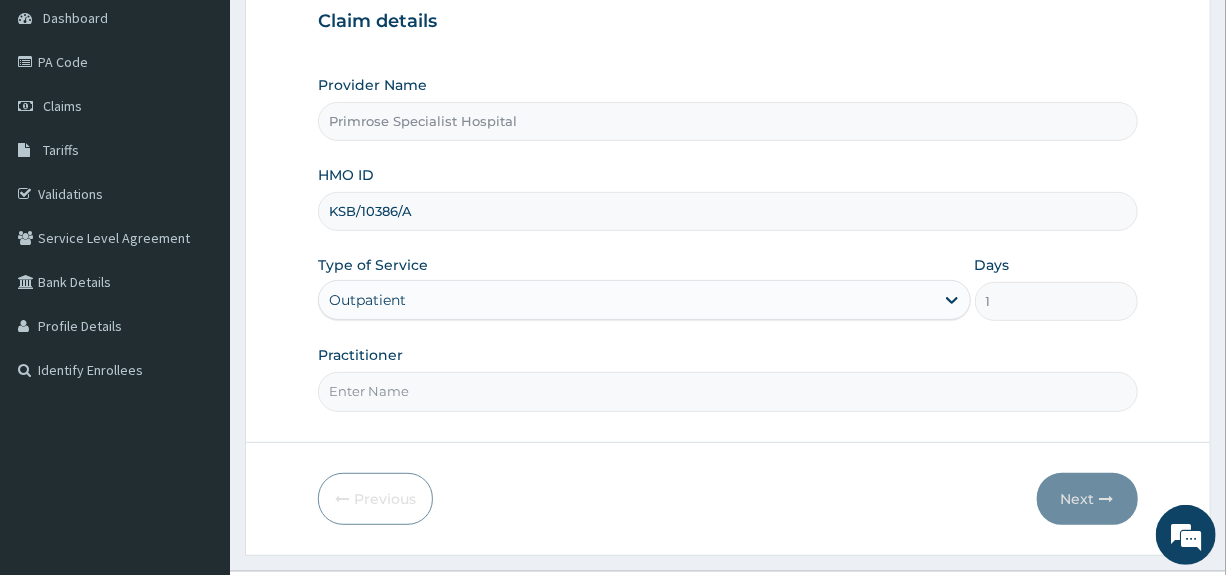 click on "Practitioner" at bounding box center [727, 391] 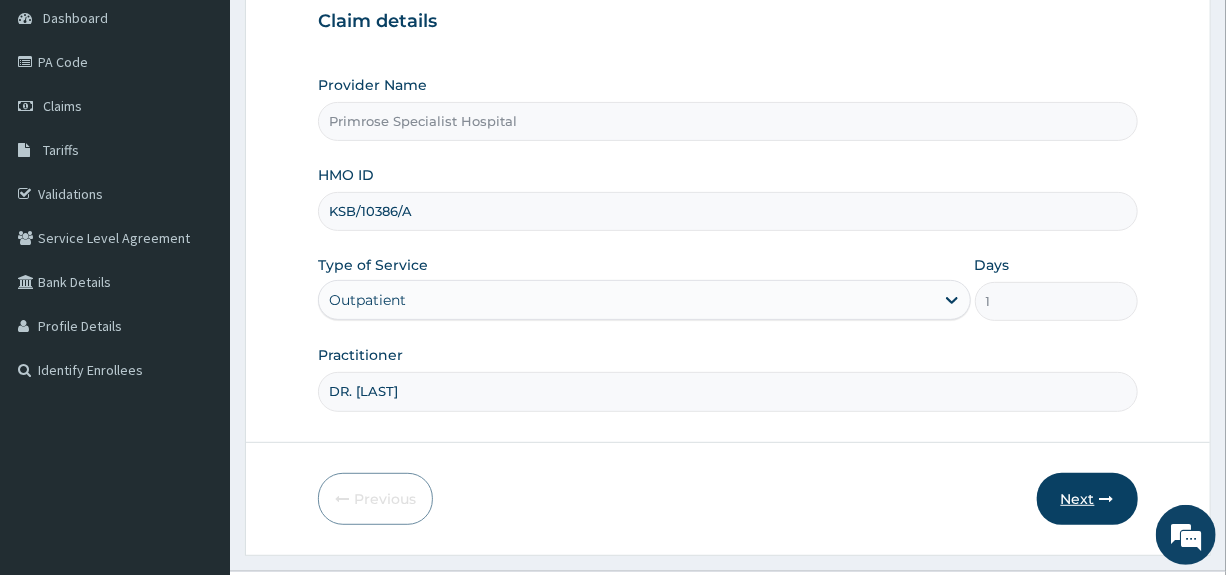 click on "Next" at bounding box center [1087, 499] 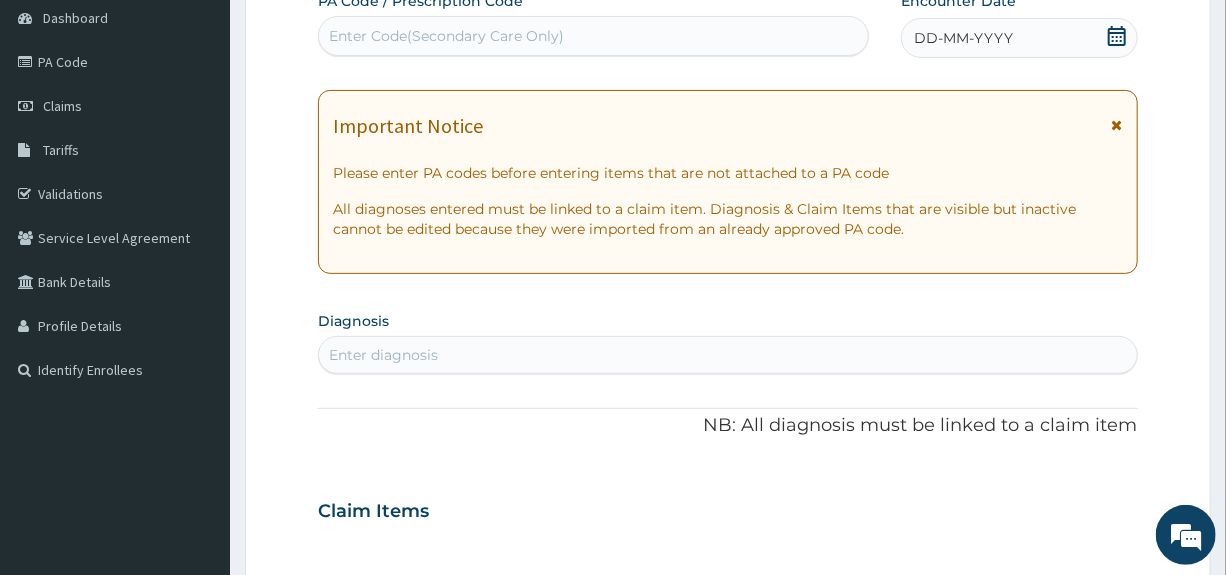 scroll, scrollTop: 0, scrollLeft: 0, axis: both 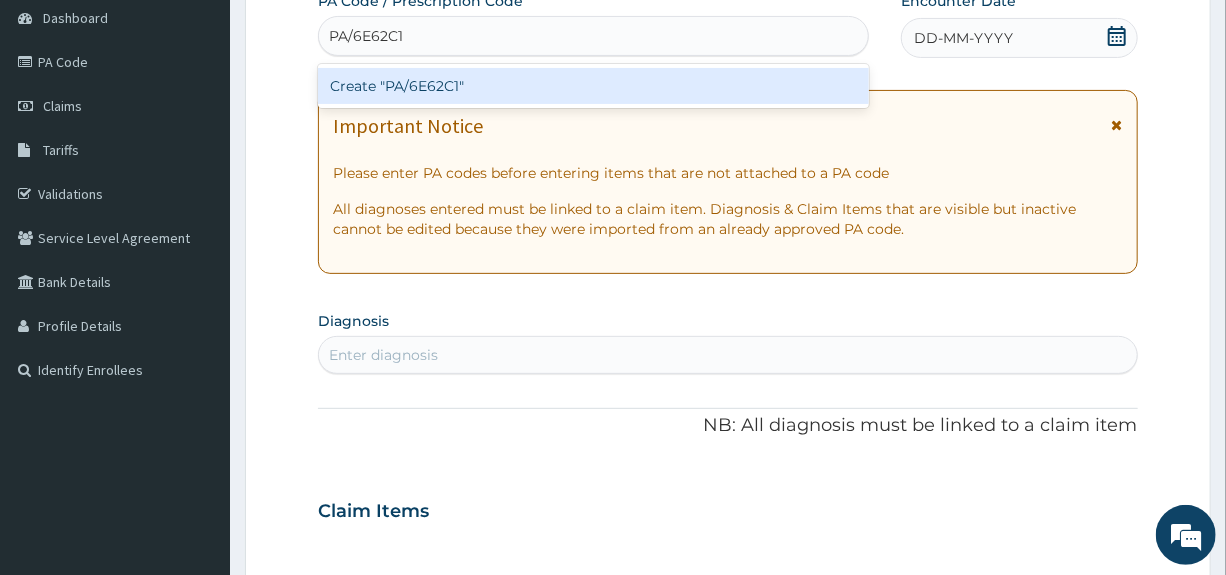 click on "Create "PA/6E62C1"" at bounding box center (593, 86) 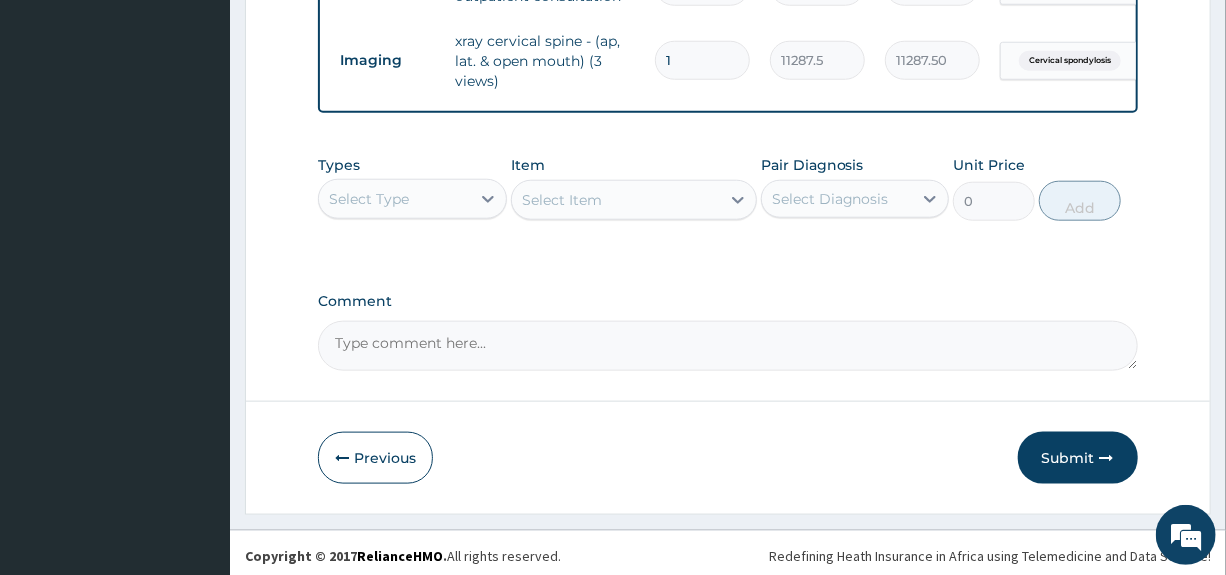 scroll, scrollTop: 866, scrollLeft: 0, axis: vertical 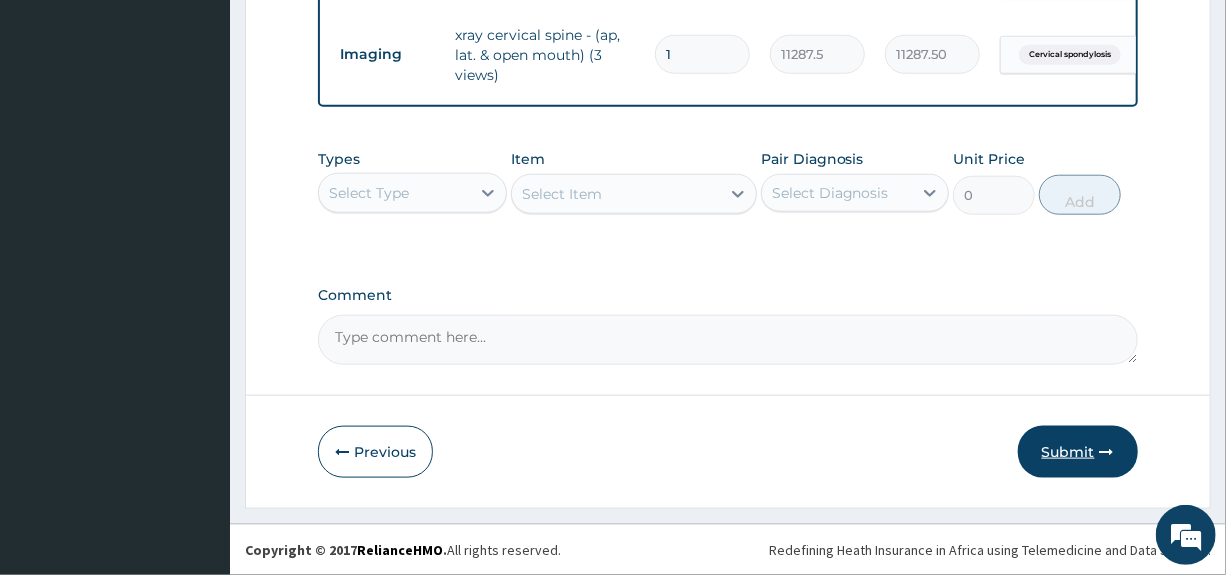 click on "Submit" at bounding box center [1078, 452] 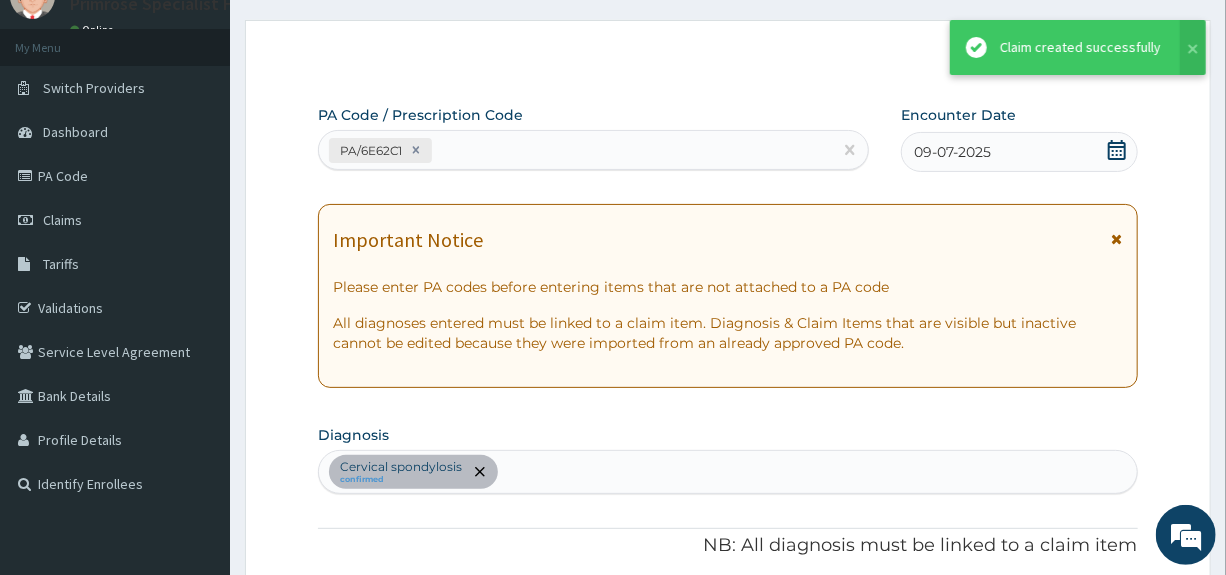 scroll, scrollTop: 866, scrollLeft: 0, axis: vertical 